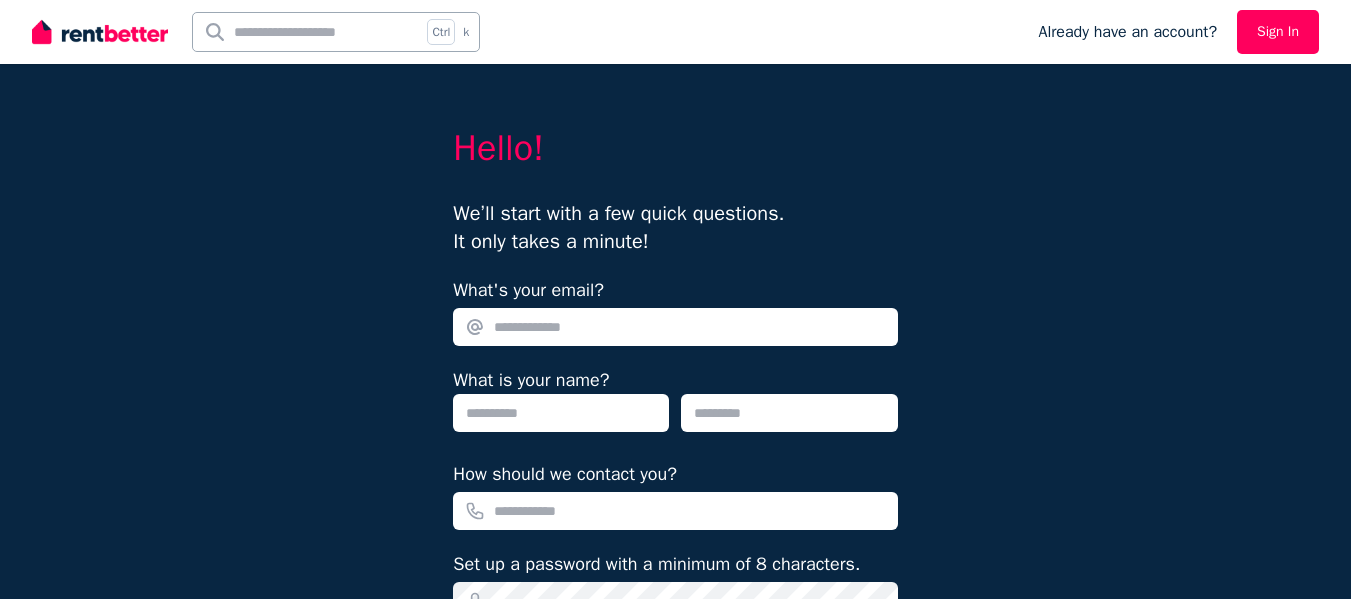 scroll, scrollTop: 0, scrollLeft: 0, axis: both 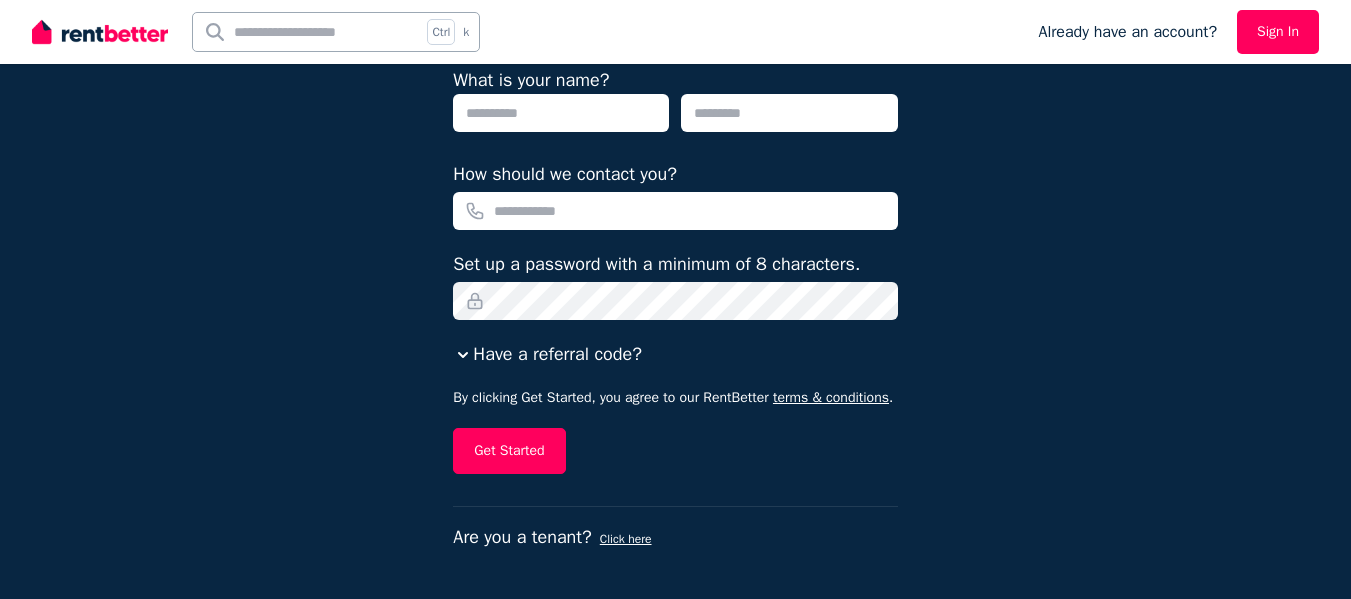 click 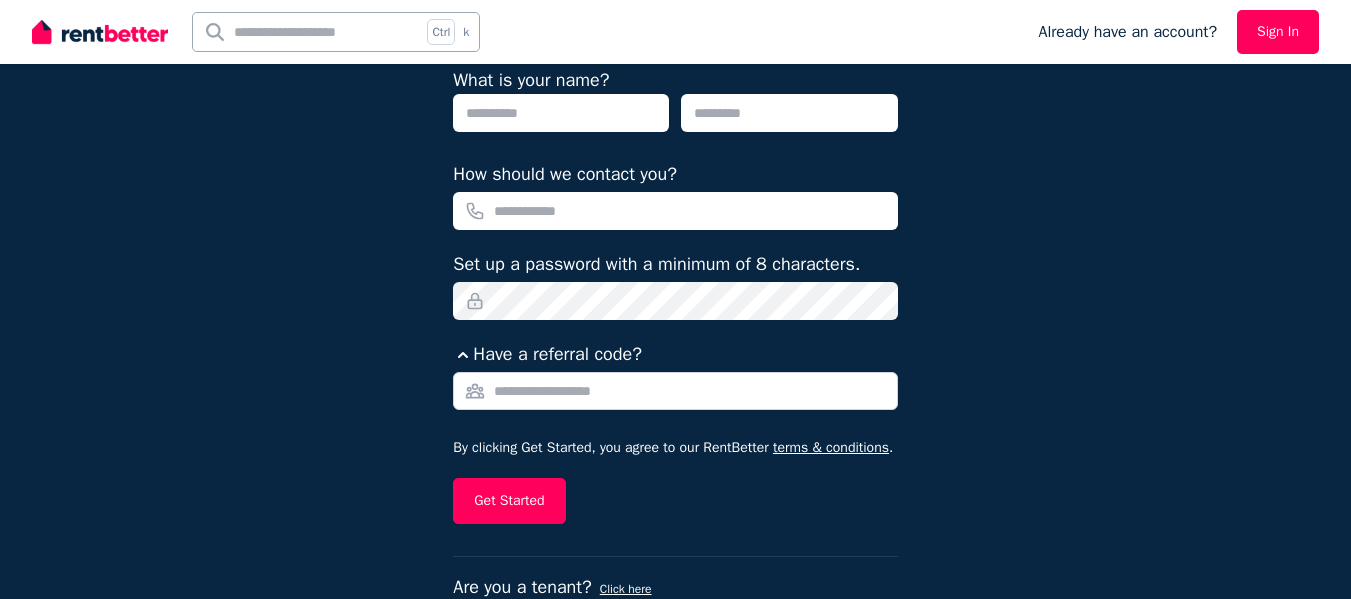 click 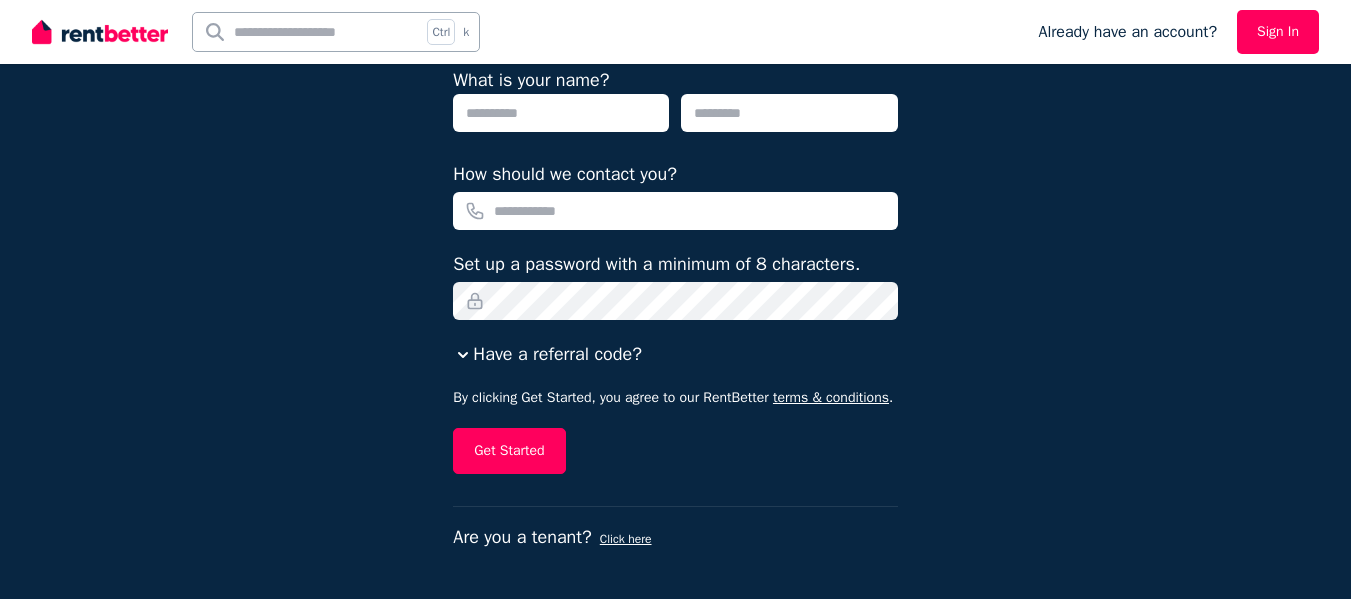 click at bounding box center (561, 113) 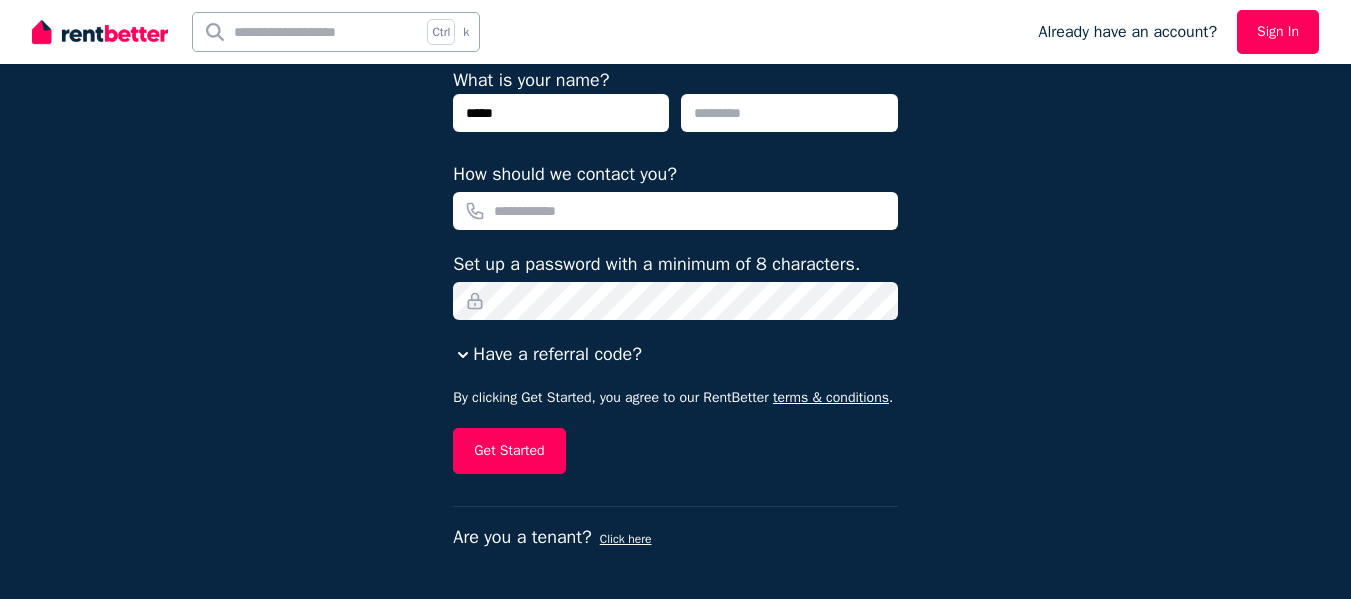 type on "**********" 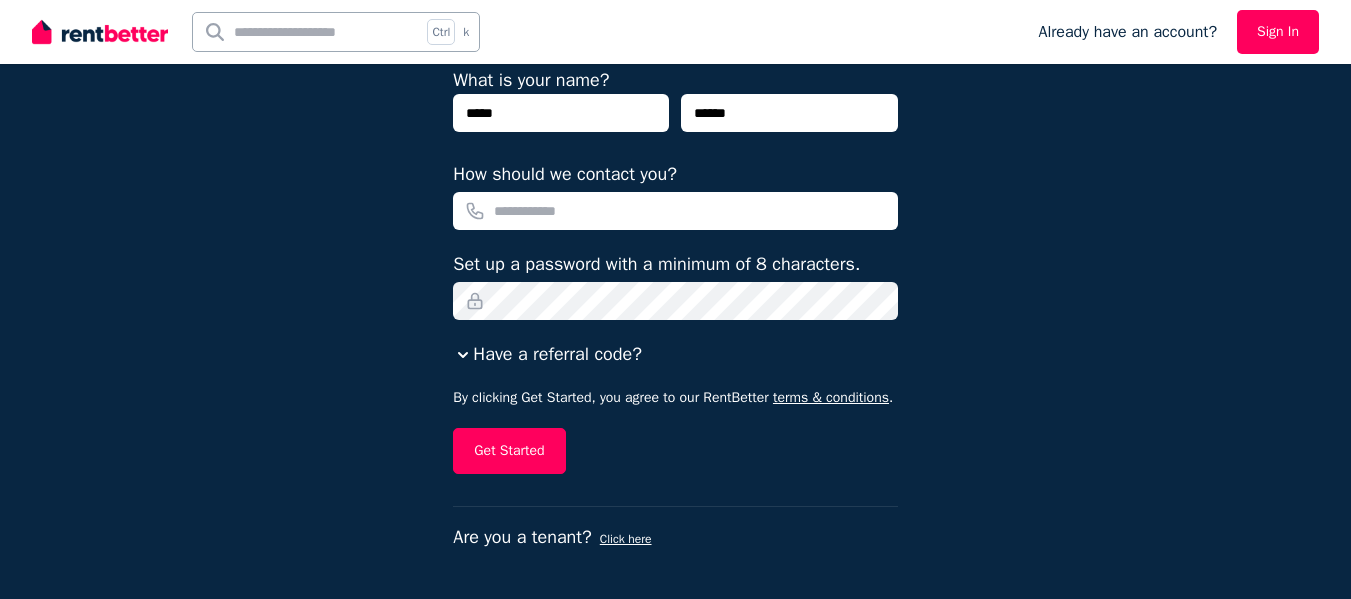 type on "**********" 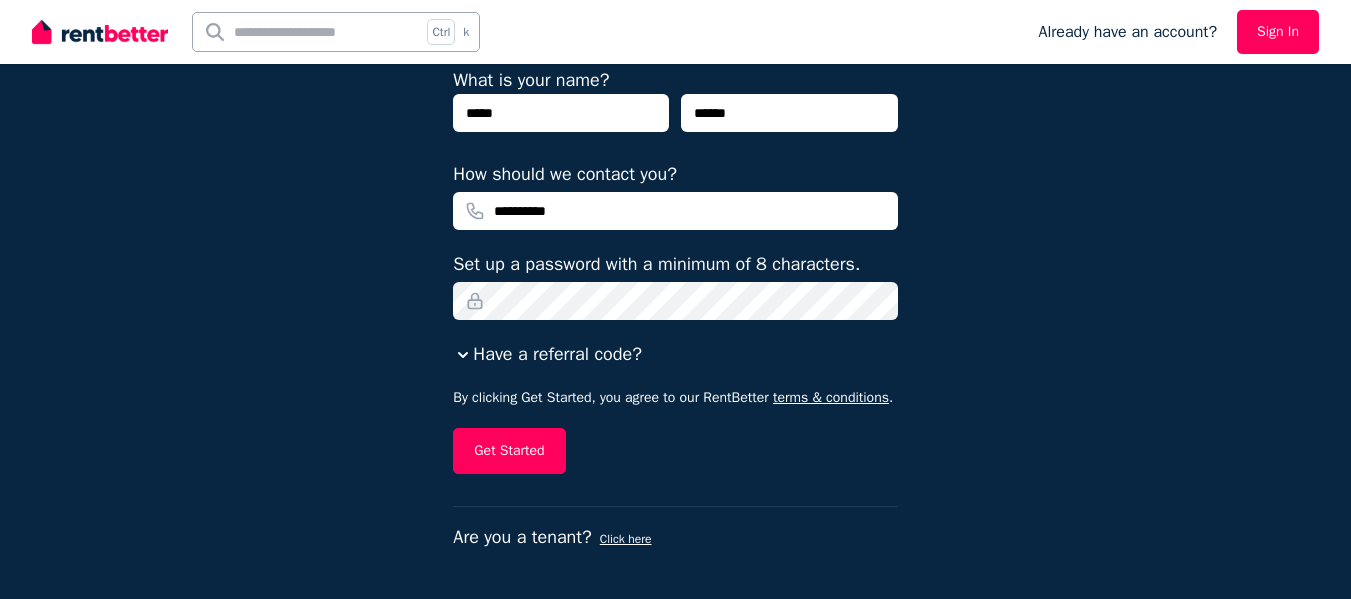 type 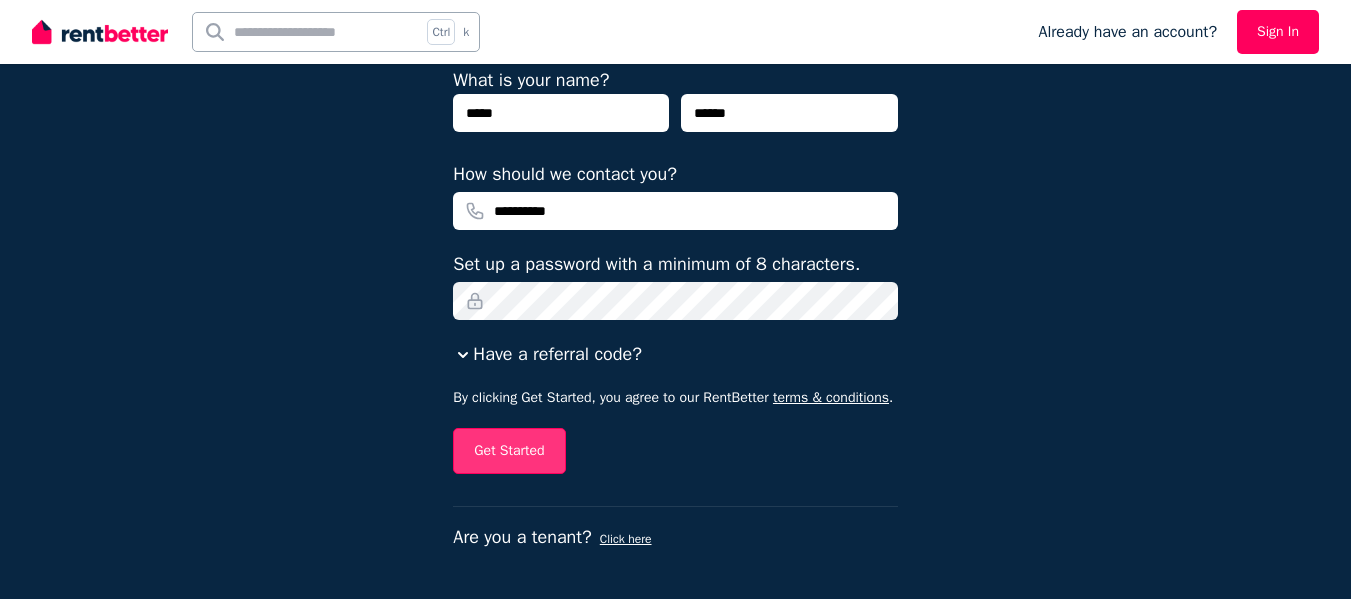 click on "Get Started" at bounding box center (509, 451) 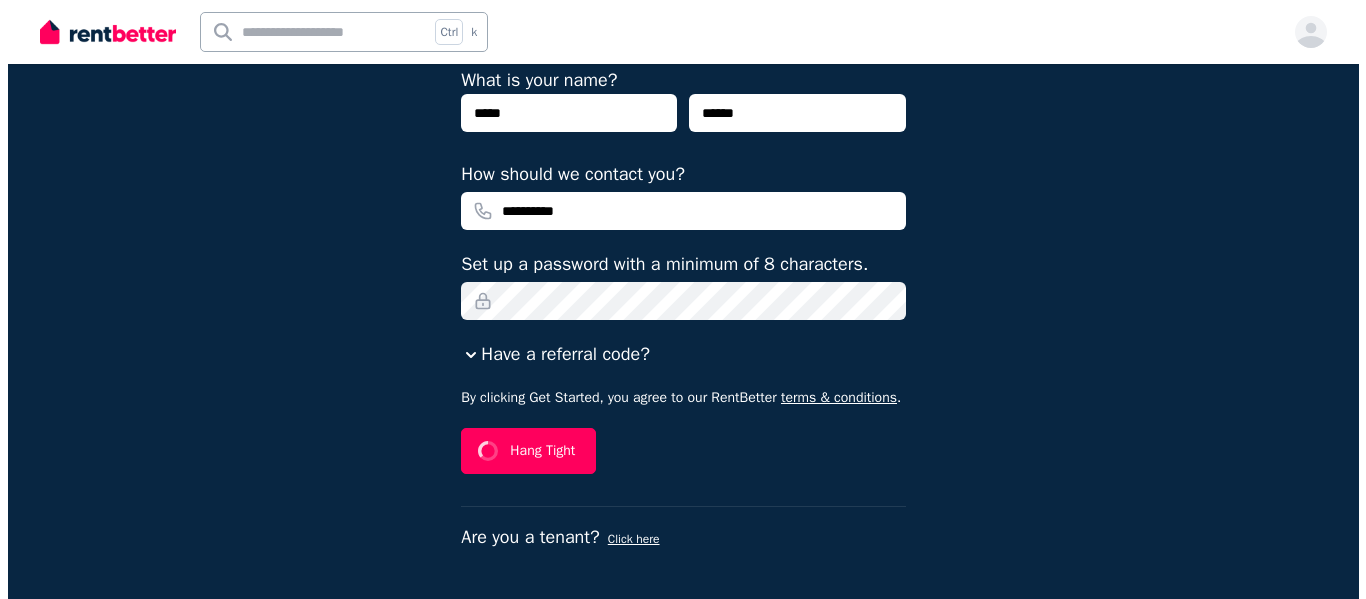 scroll, scrollTop: 0, scrollLeft: 0, axis: both 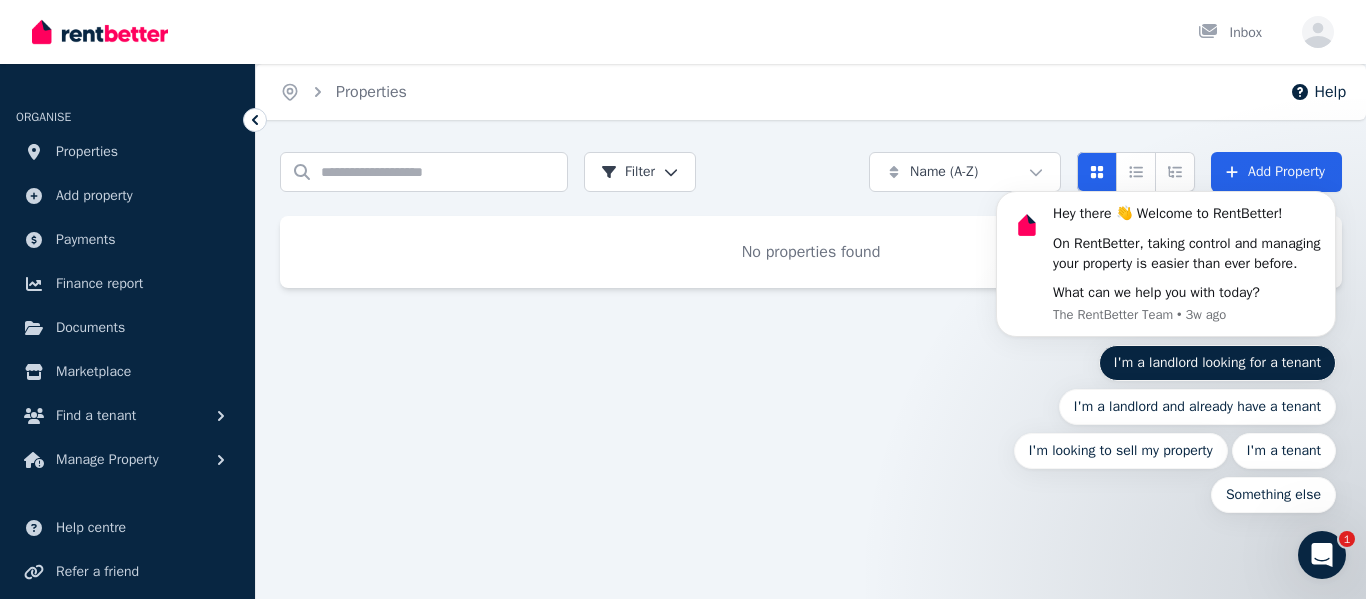 click on "I'm a landlord looking for a tenant" at bounding box center [1217, 363] 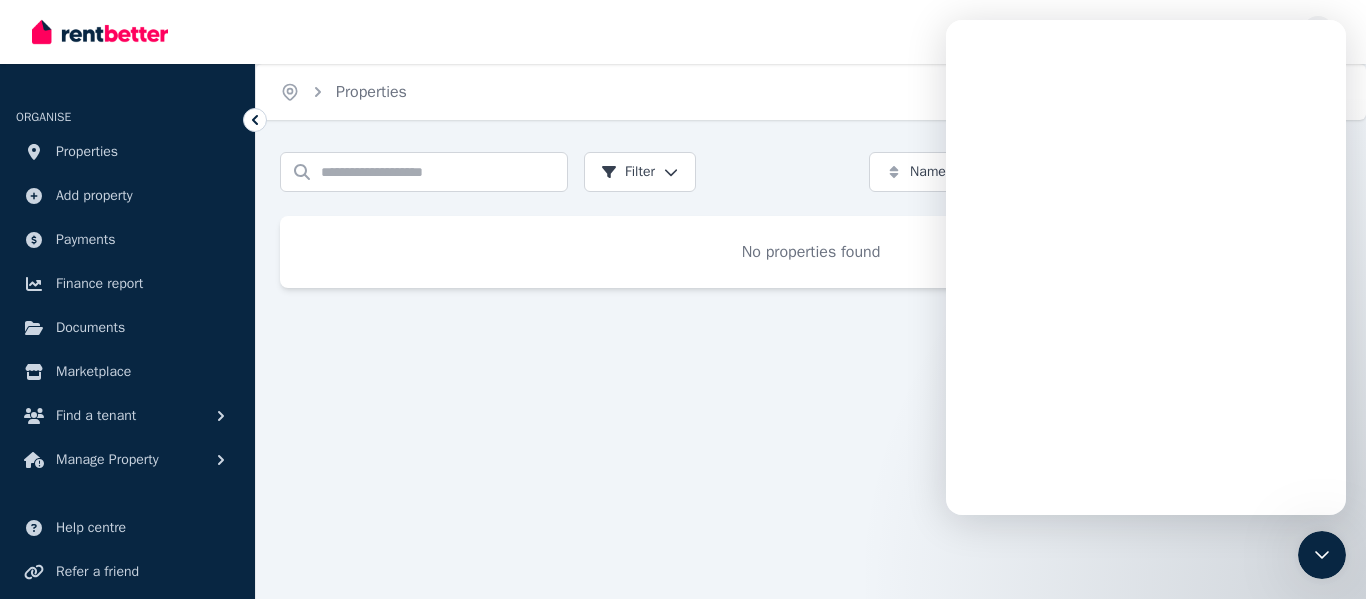 scroll, scrollTop: 0, scrollLeft: 0, axis: both 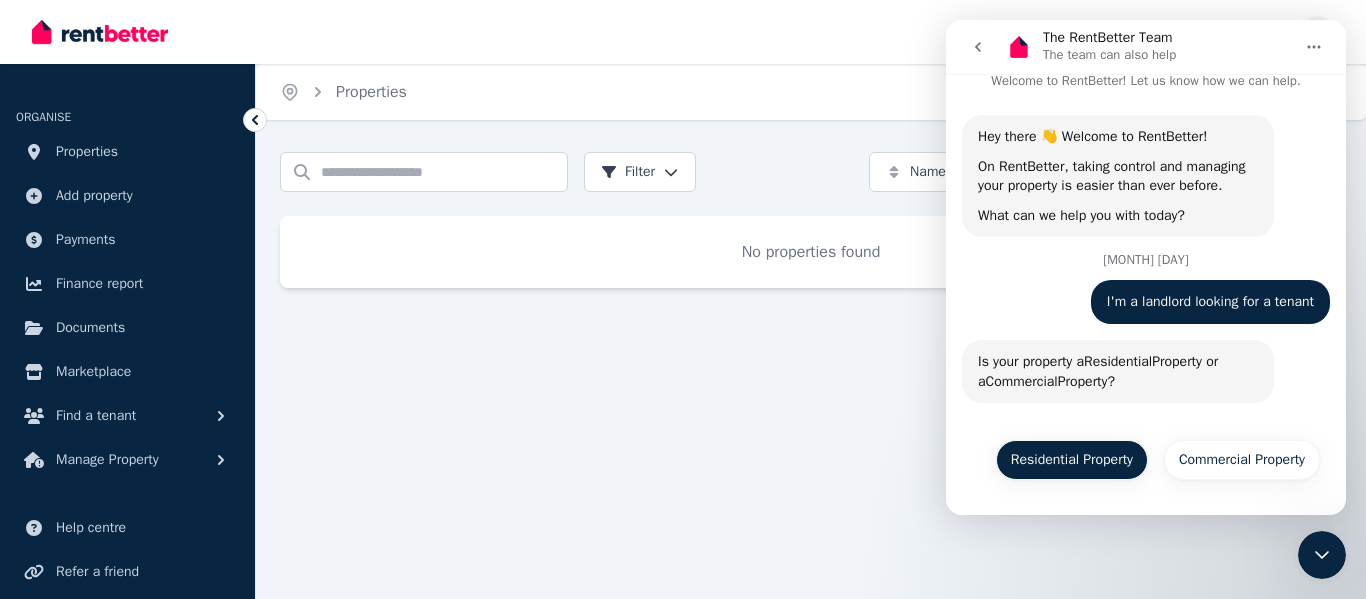 click on "Residential Property" at bounding box center [1072, 460] 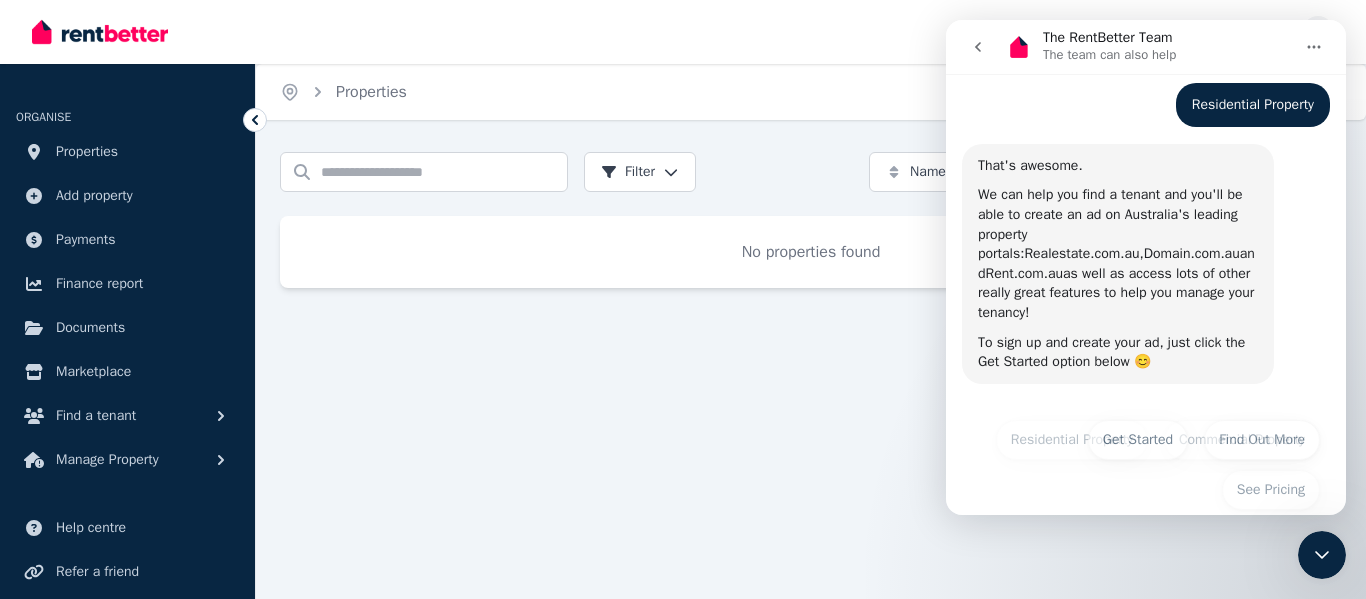 scroll, scrollTop: 364, scrollLeft: 0, axis: vertical 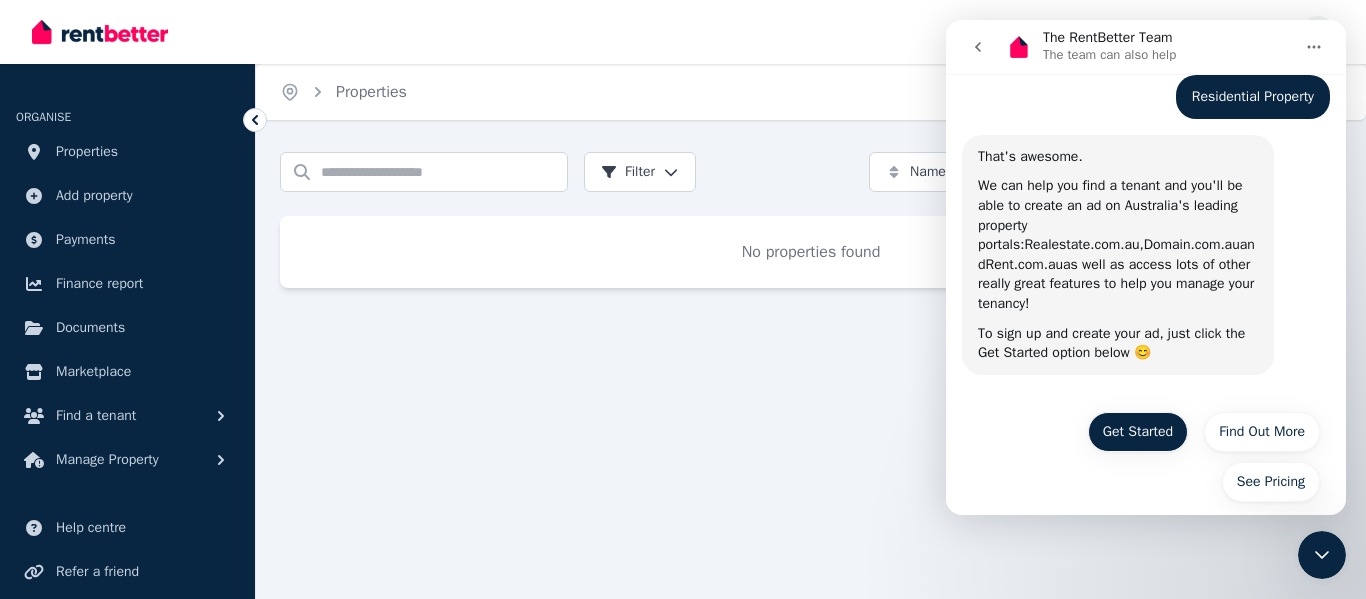 click on "Get Started" at bounding box center (1138, 432) 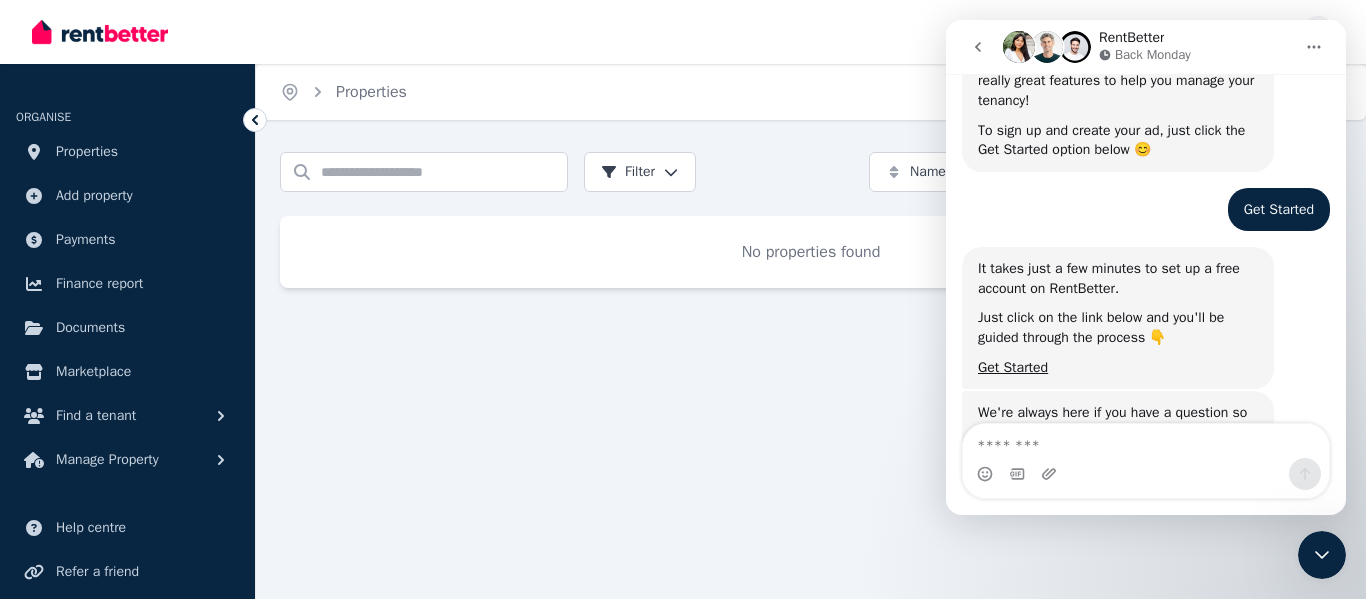 scroll, scrollTop: 695, scrollLeft: 0, axis: vertical 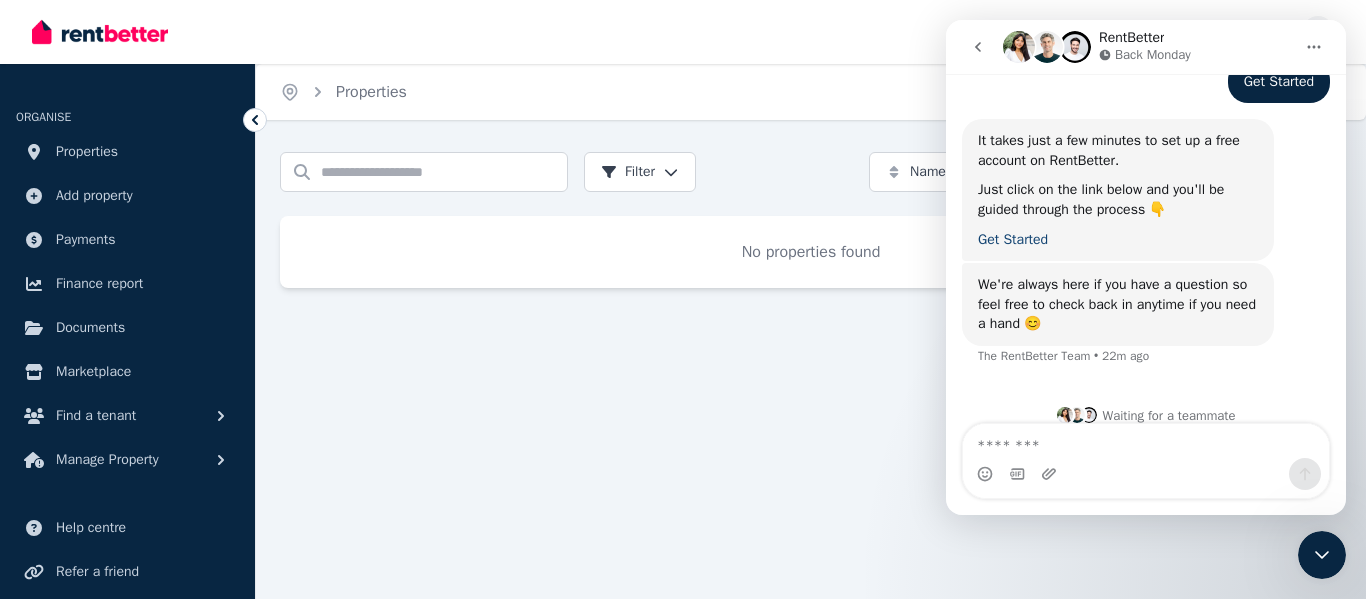 click on "Get Started" at bounding box center (1013, 239) 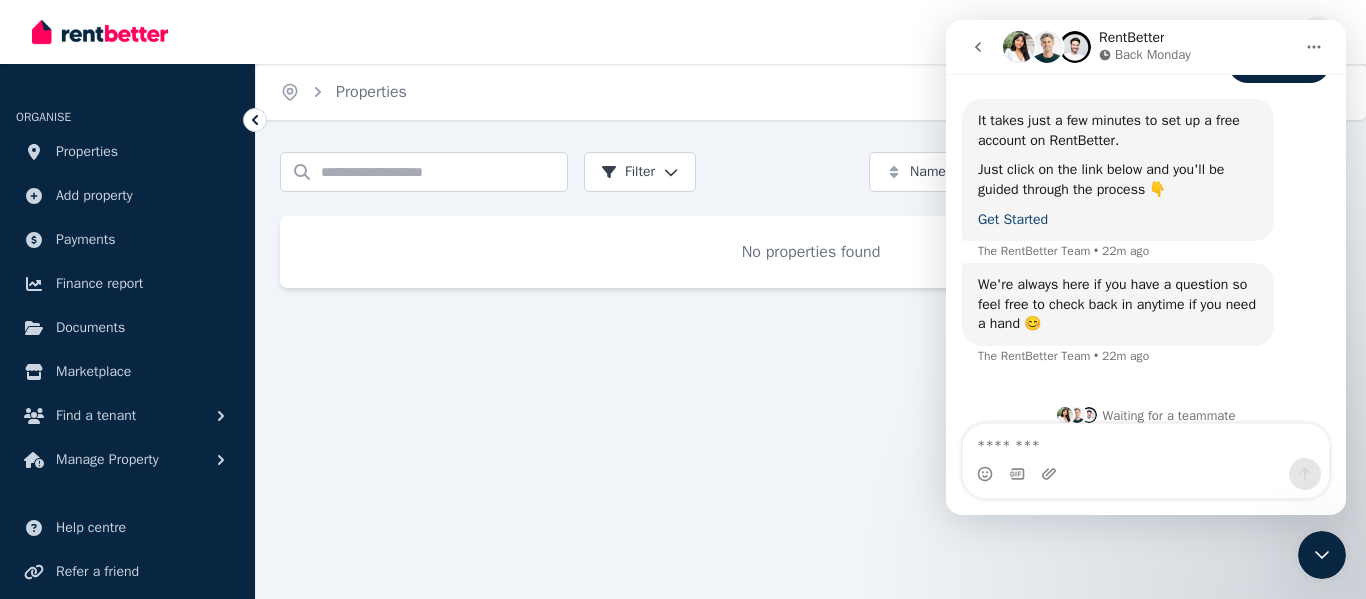 scroll, scrollTop: 715, scrollLeft: 0, axis: vertical 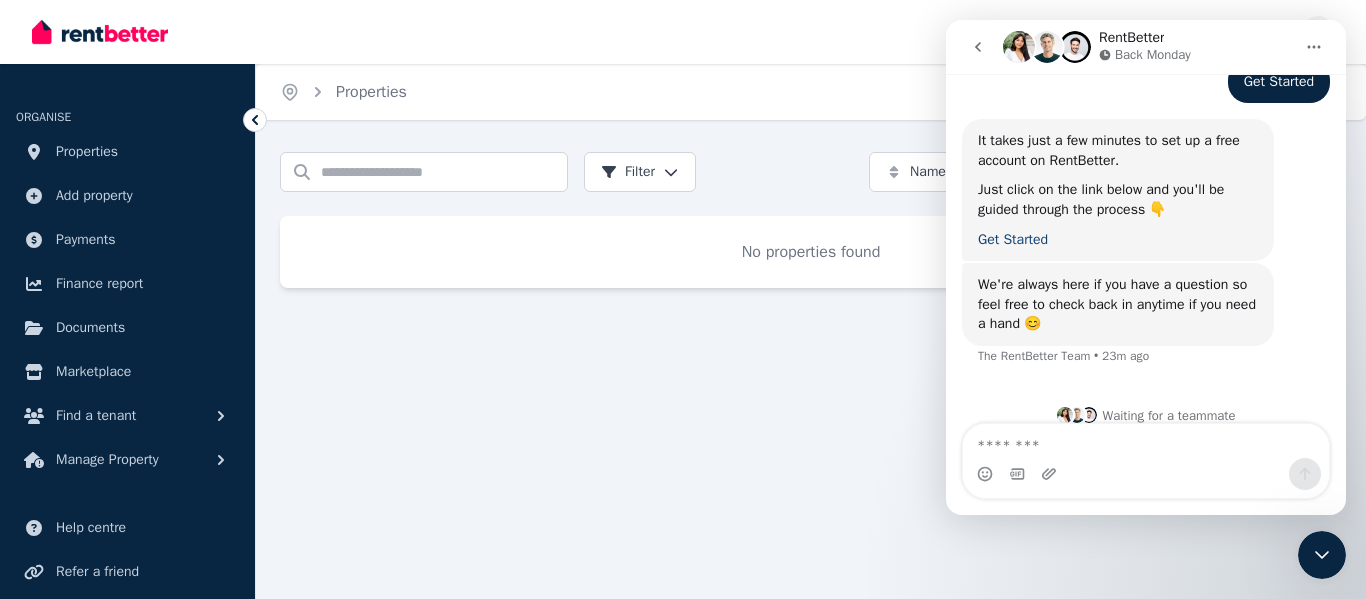 click on "Get Started" at bounding box center [1013, 239] 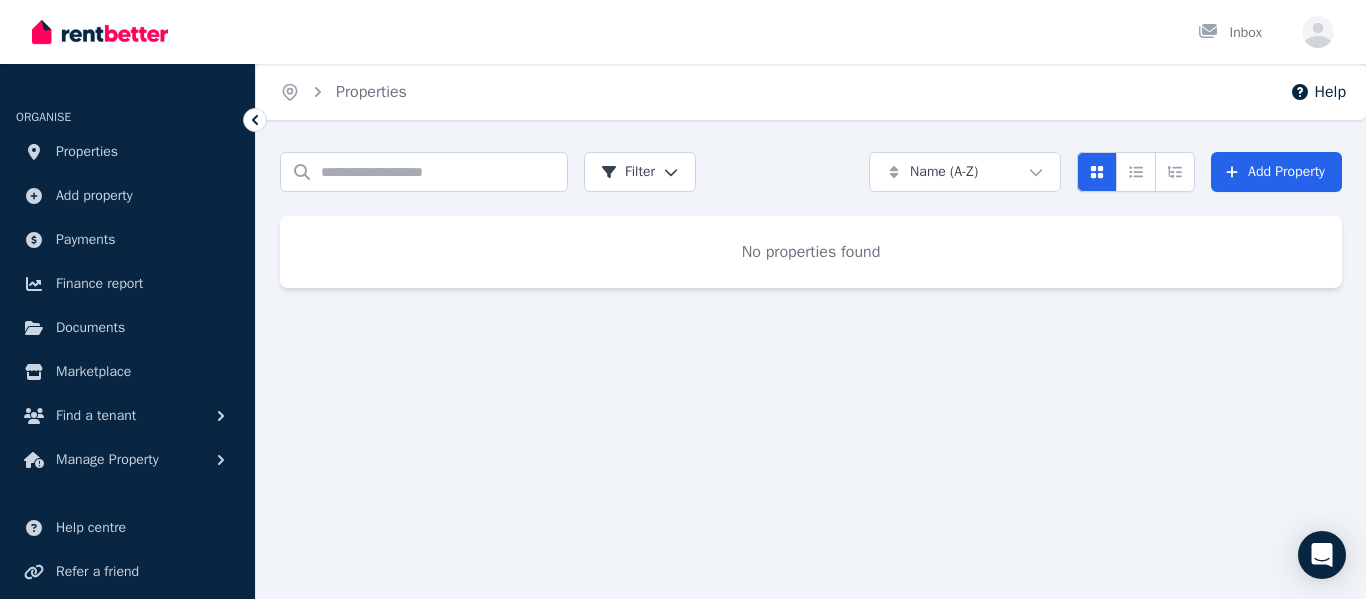 scroll, scrollTop: 0, scrollLeft: 0, axis: both 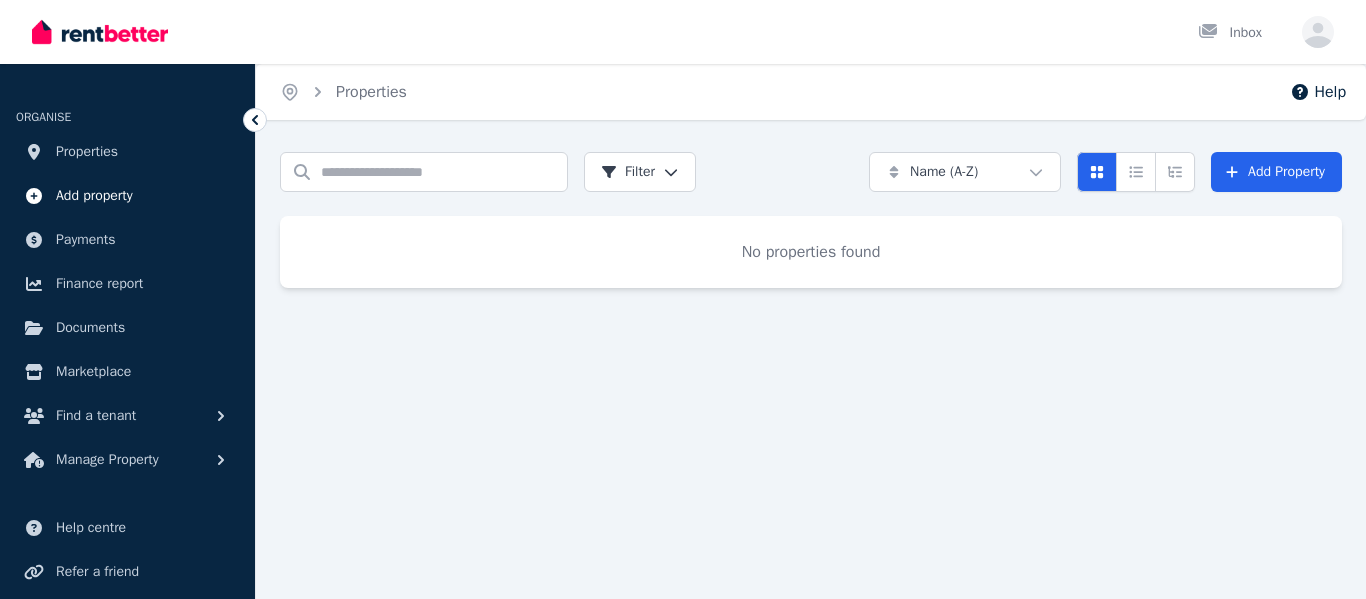 click on "Add property" at bounding box center (94, 196) 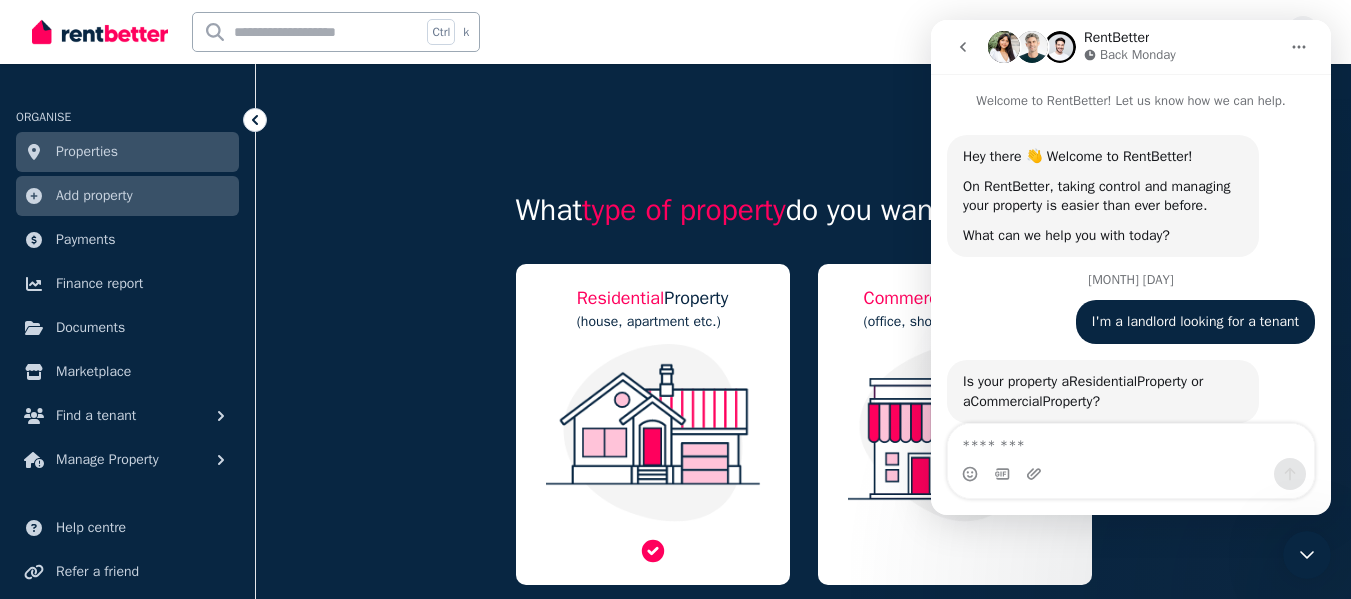 scroll, scrollTop: 0, scrollLeft: 0, axis: both 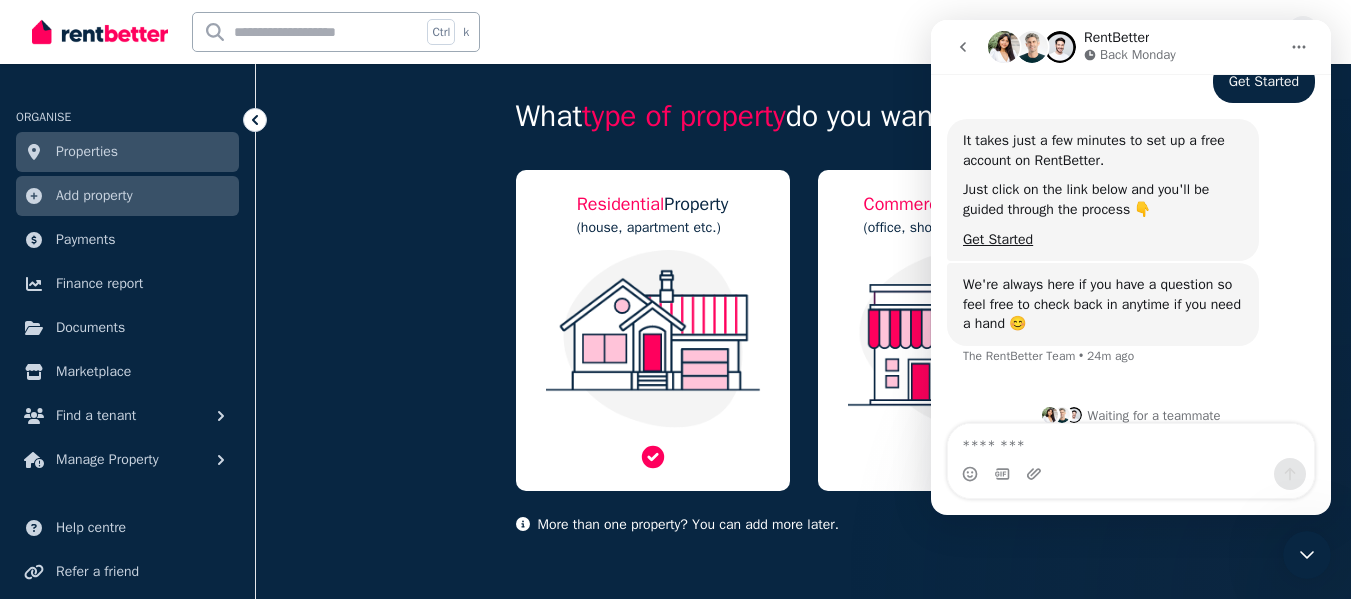 click at bounding box center (653, 339) 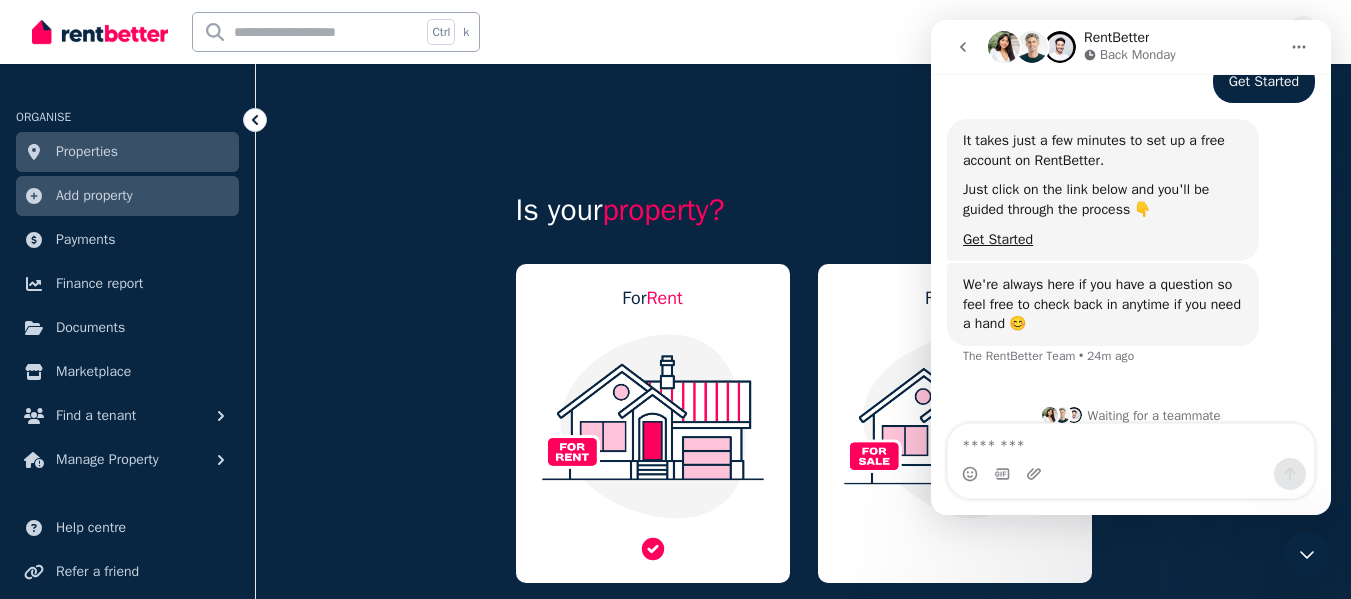 click at bounding box center (653, 426) 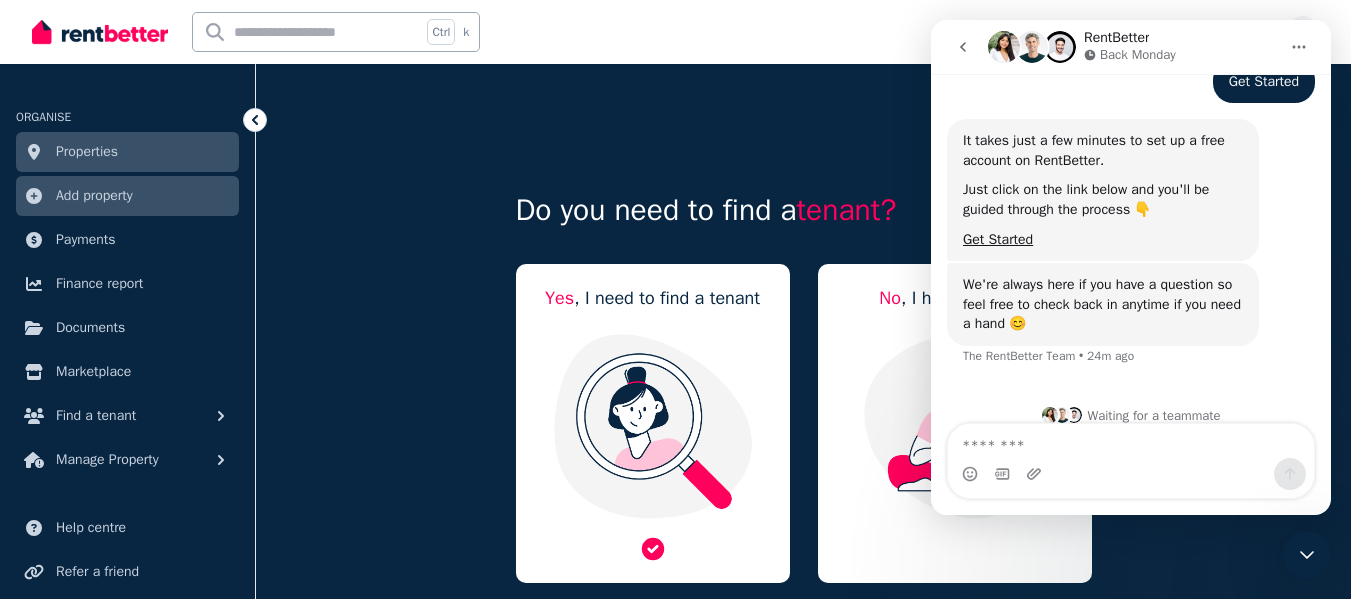 click at bounding box center [653, 426] 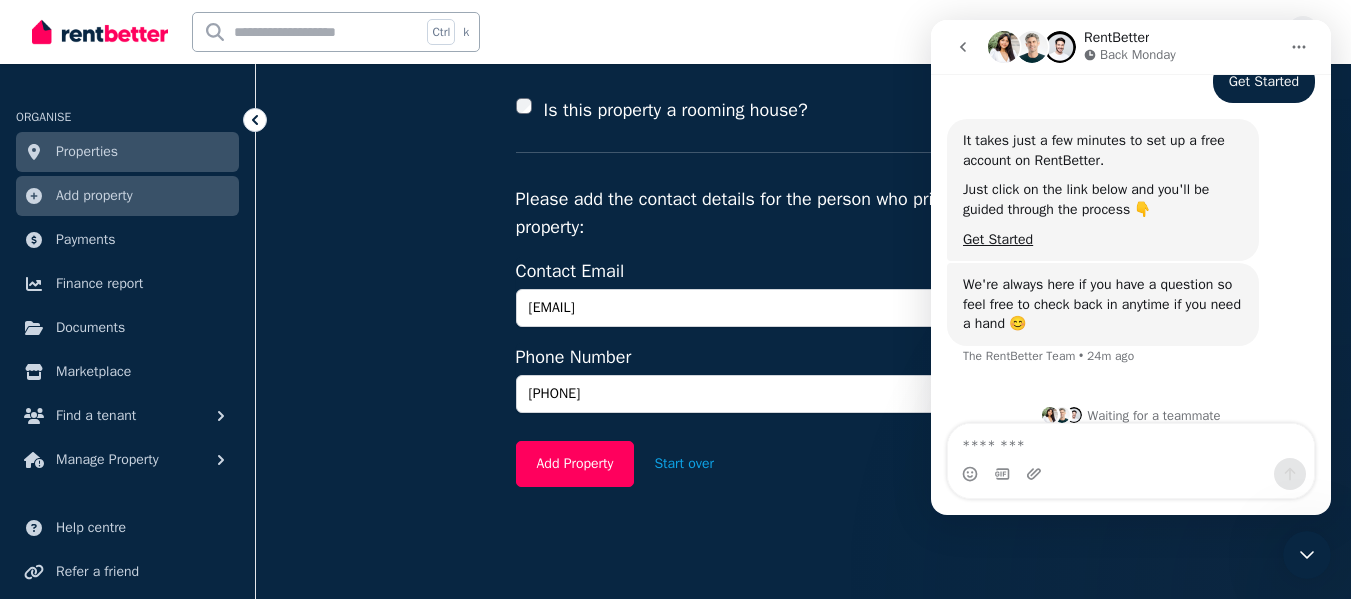 scroll, scrollTop: 166, scrollLeft: 0, axis: vertical 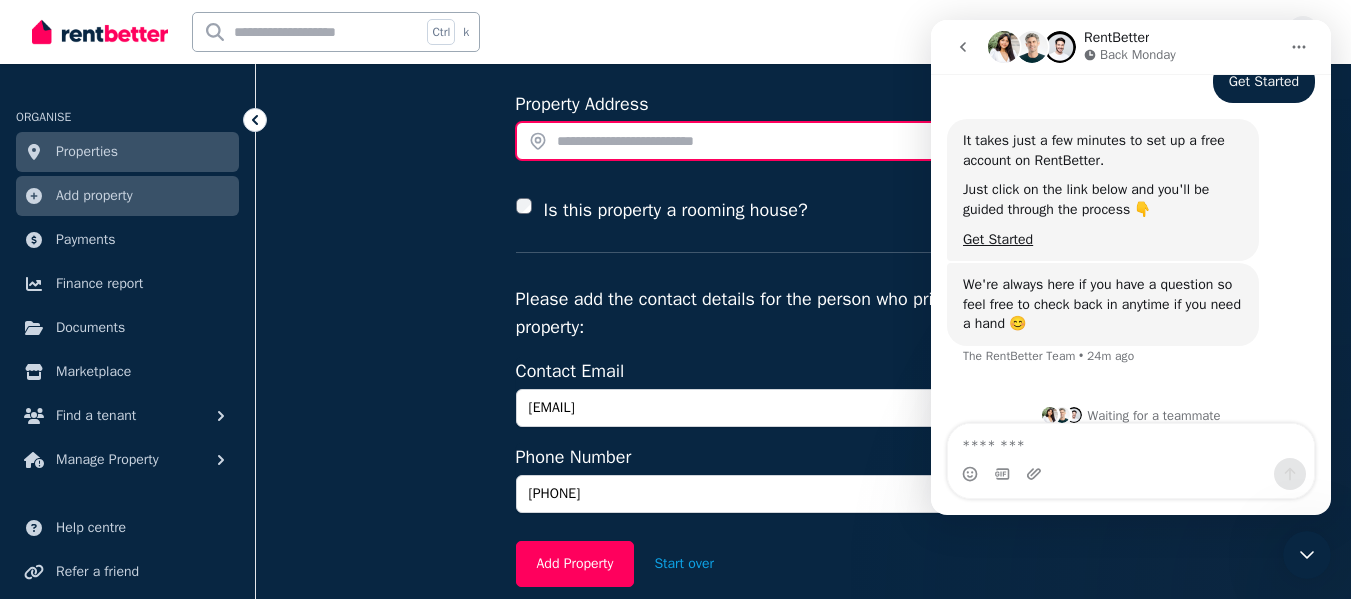 click at bounding box center (804, 141) 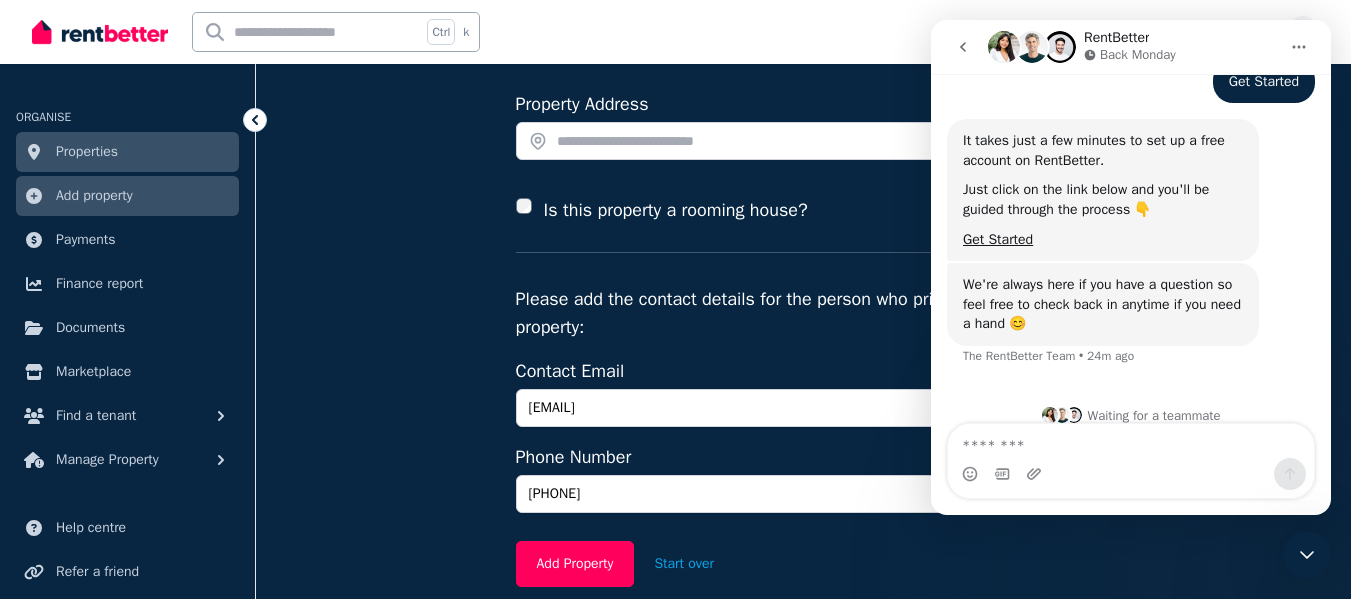 click 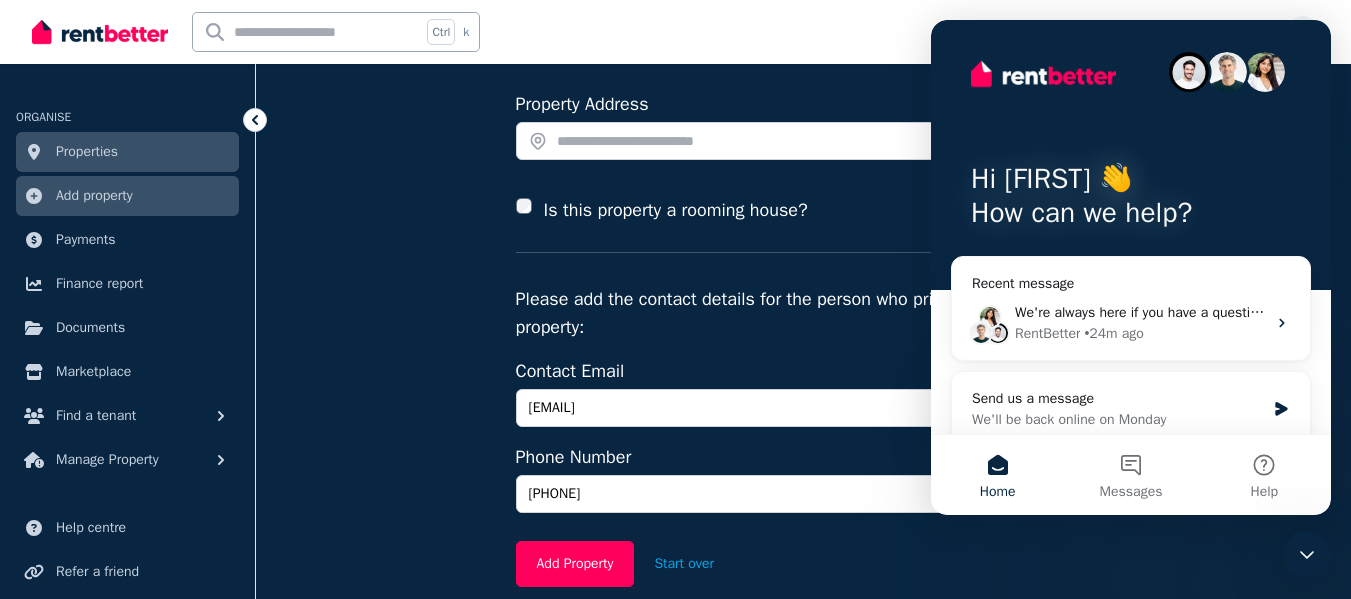 scroll, scrollTop: 0, scrollLeft: 0, axis: both 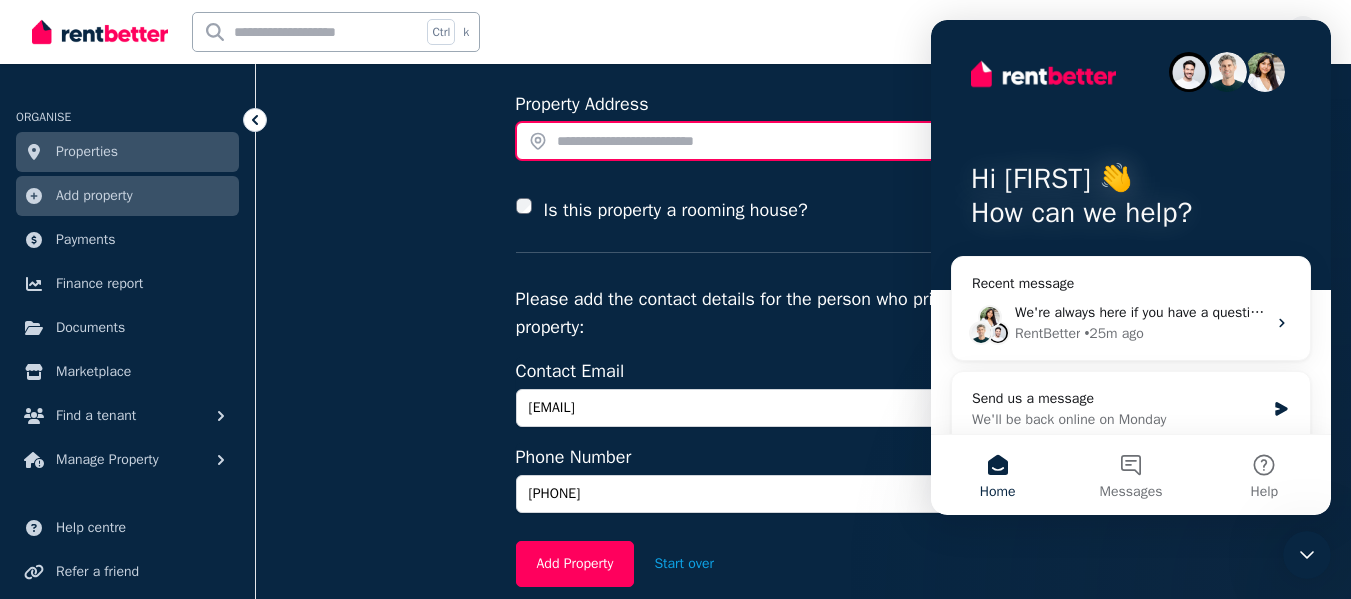 click at bounding box center (804, 141) 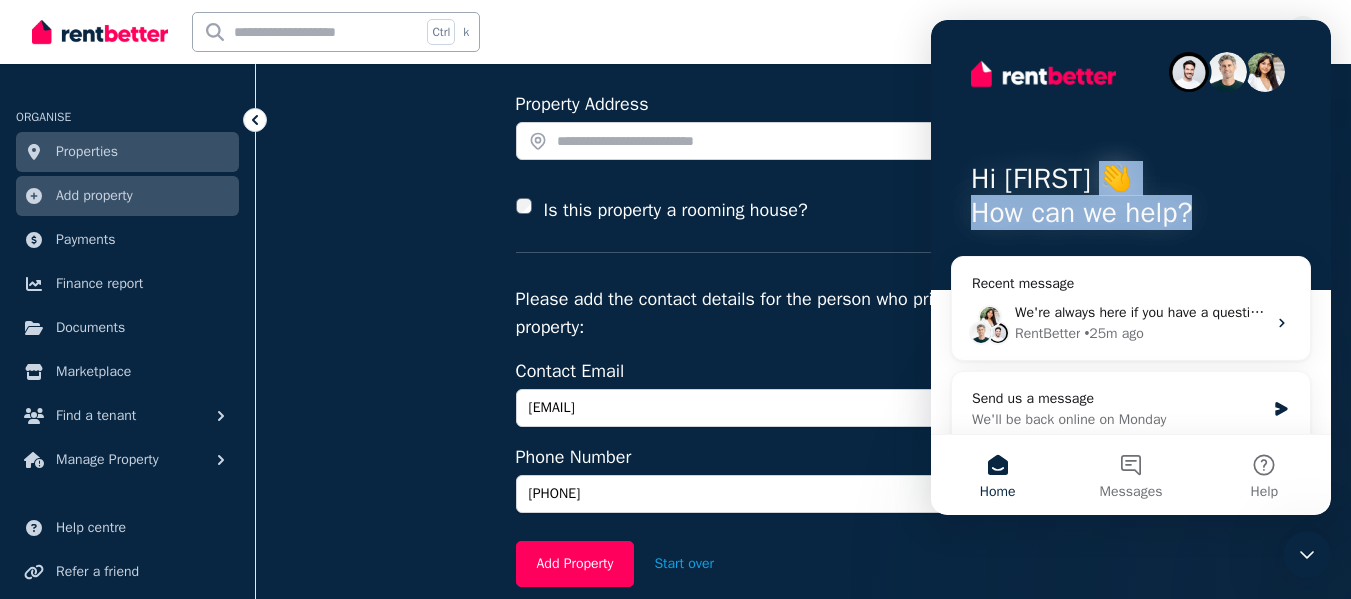drag, startPoint x: 1285, startPoint y: 216, endPoint x: 1229, endPoint y: 193, distance: 60.53924 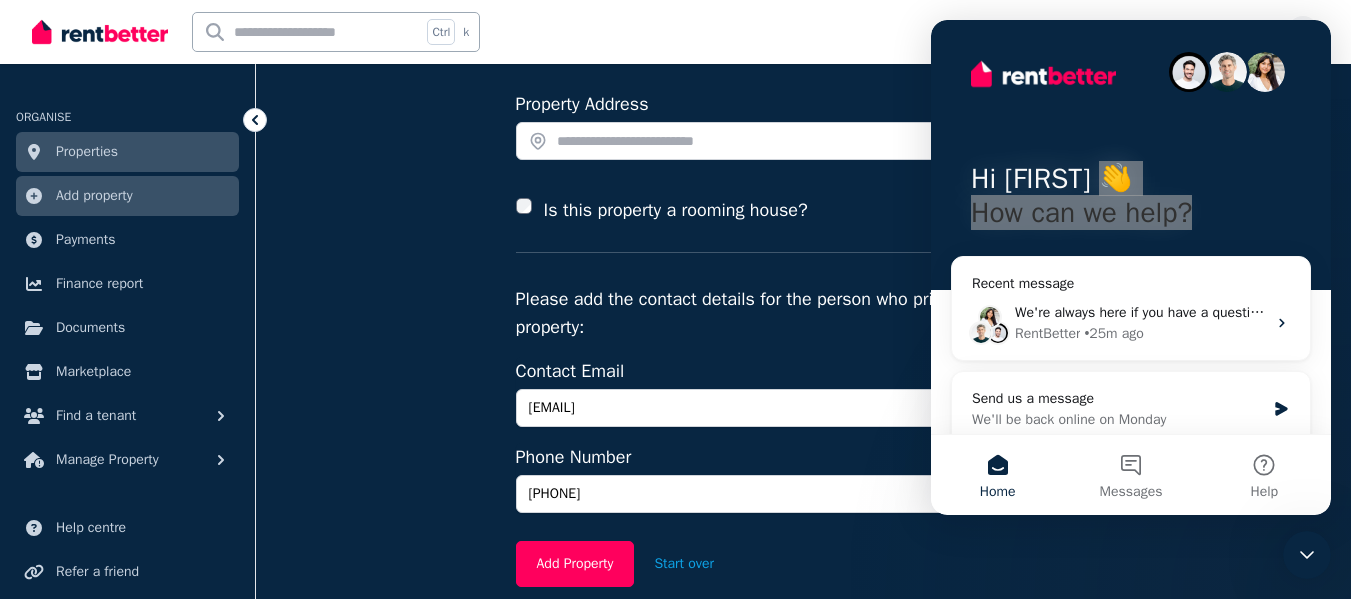 click 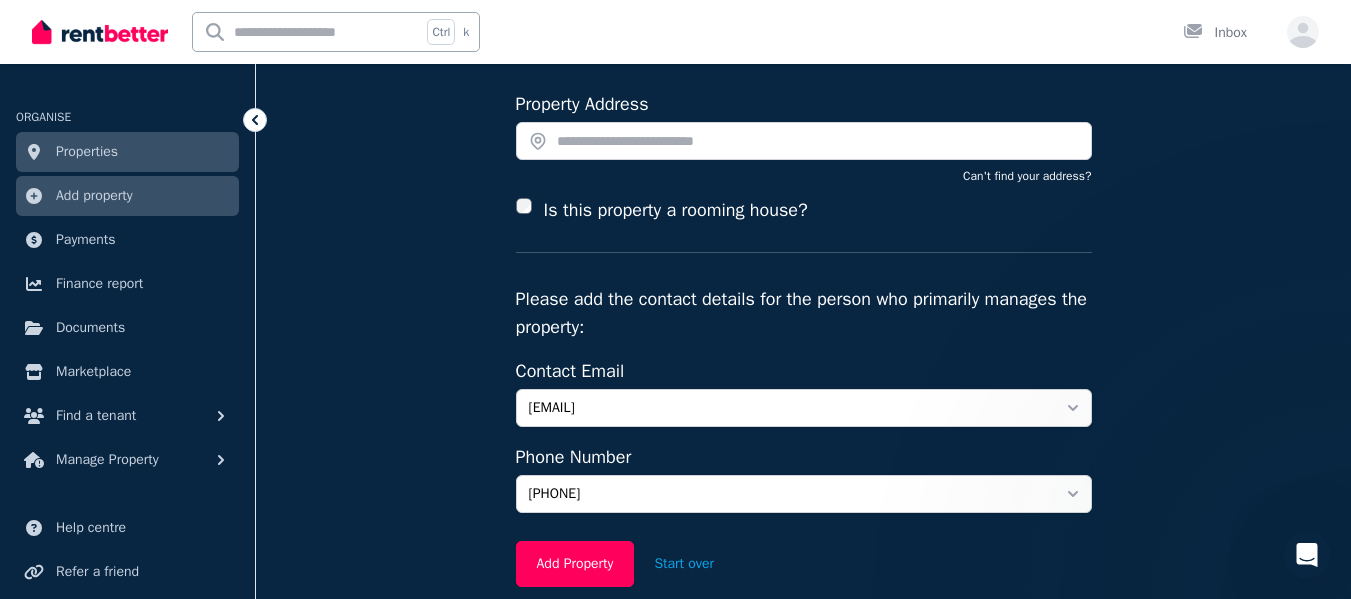 scroll, scrollTop: 0, scrollLeft: 0, axis: both 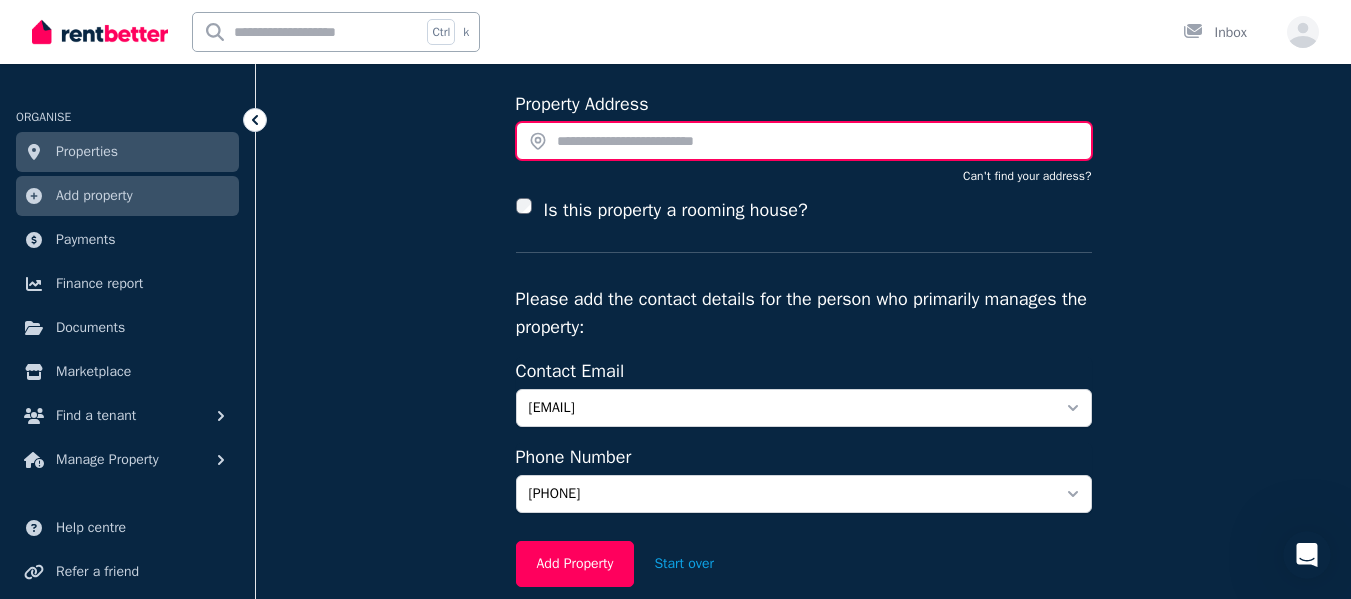 click at bounding box center [804, 141] 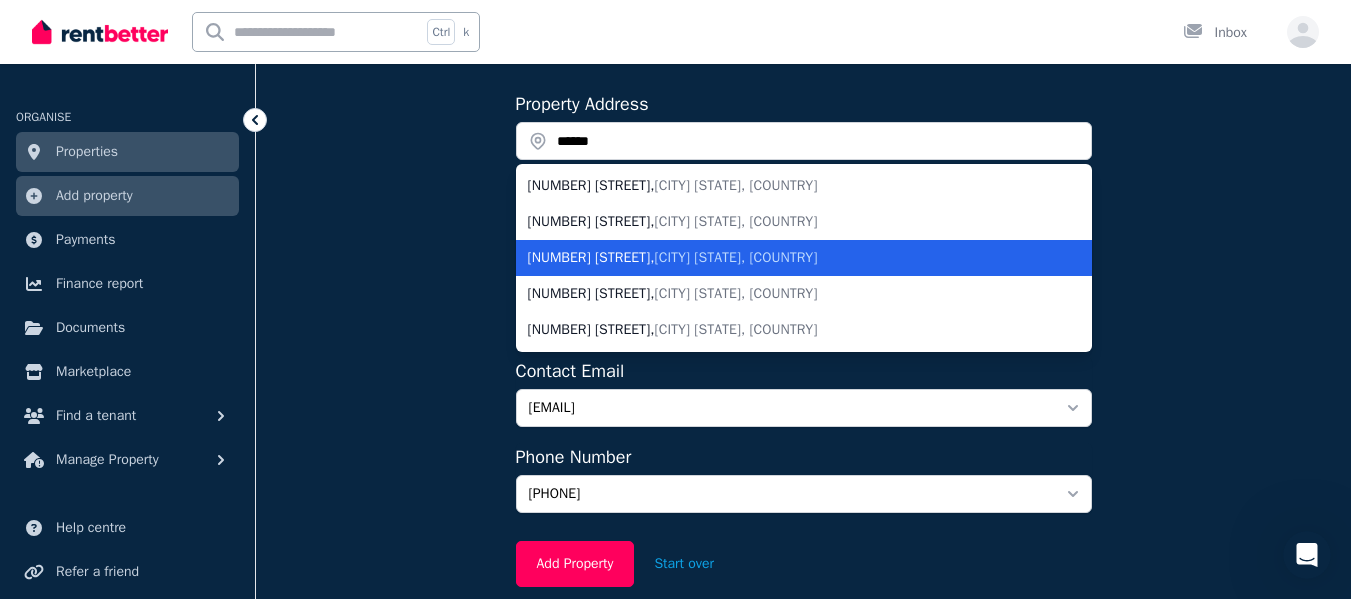 click on "68 Daglish Street ,  Wembley WA, Australia" at bounding box center (792, 258) 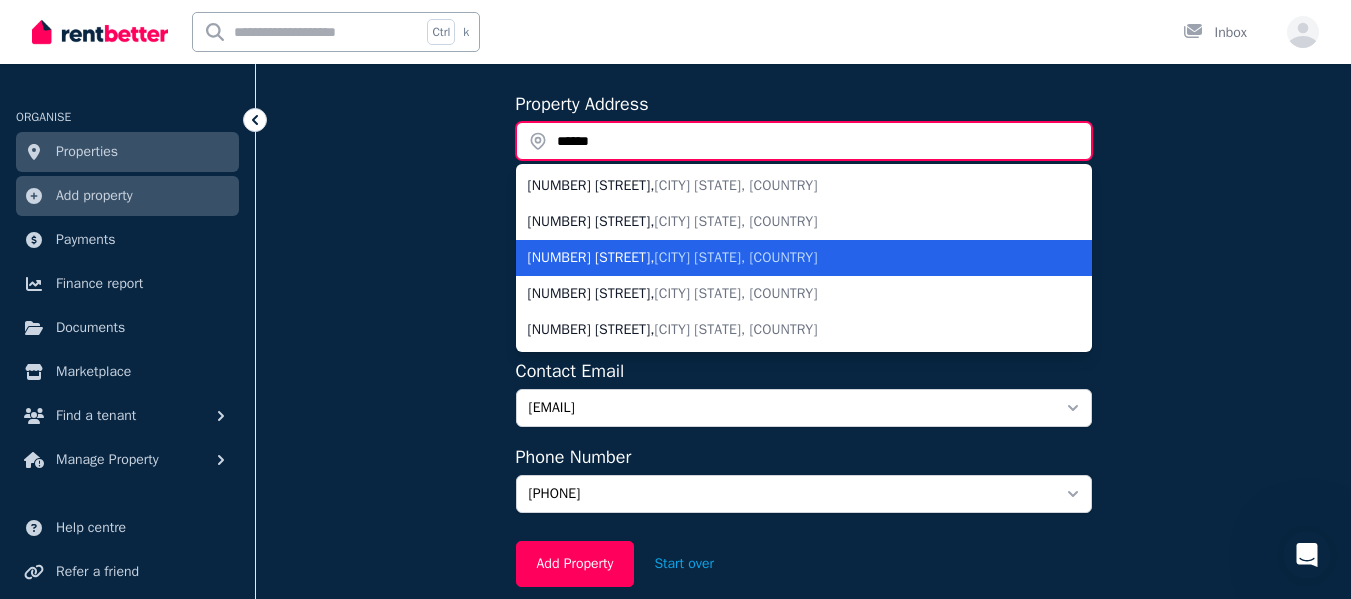 type on "**********" 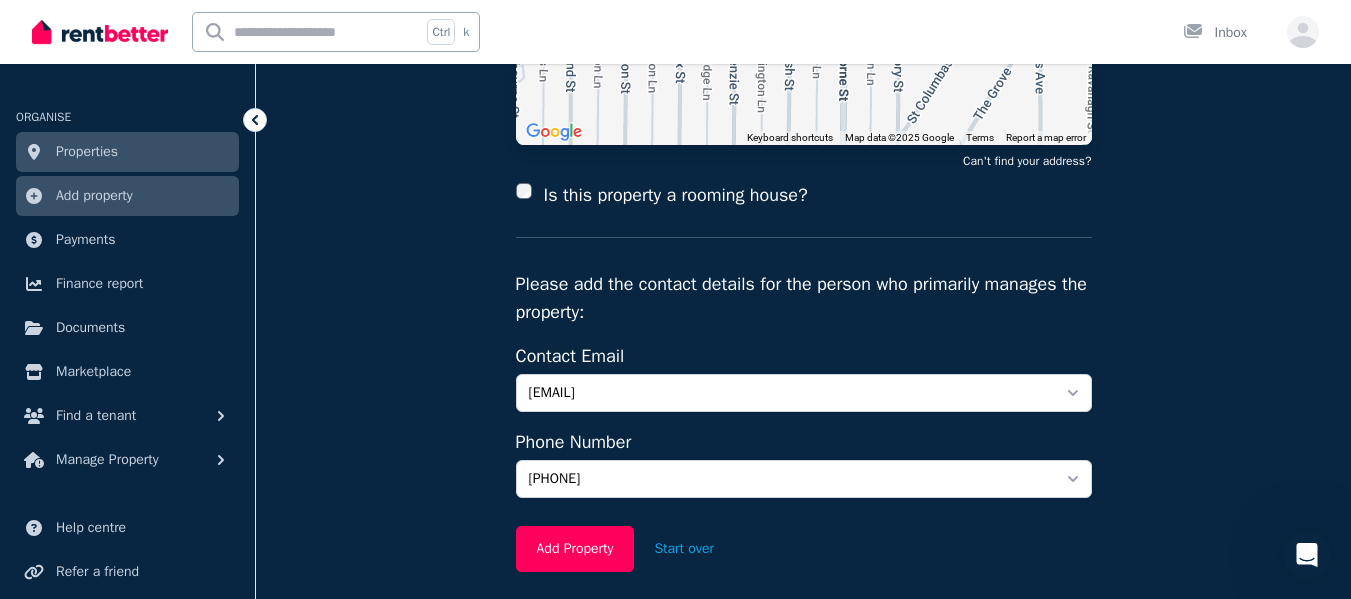 scroll, scrollTop: 366, scrollLeft: 0, axis: vertical 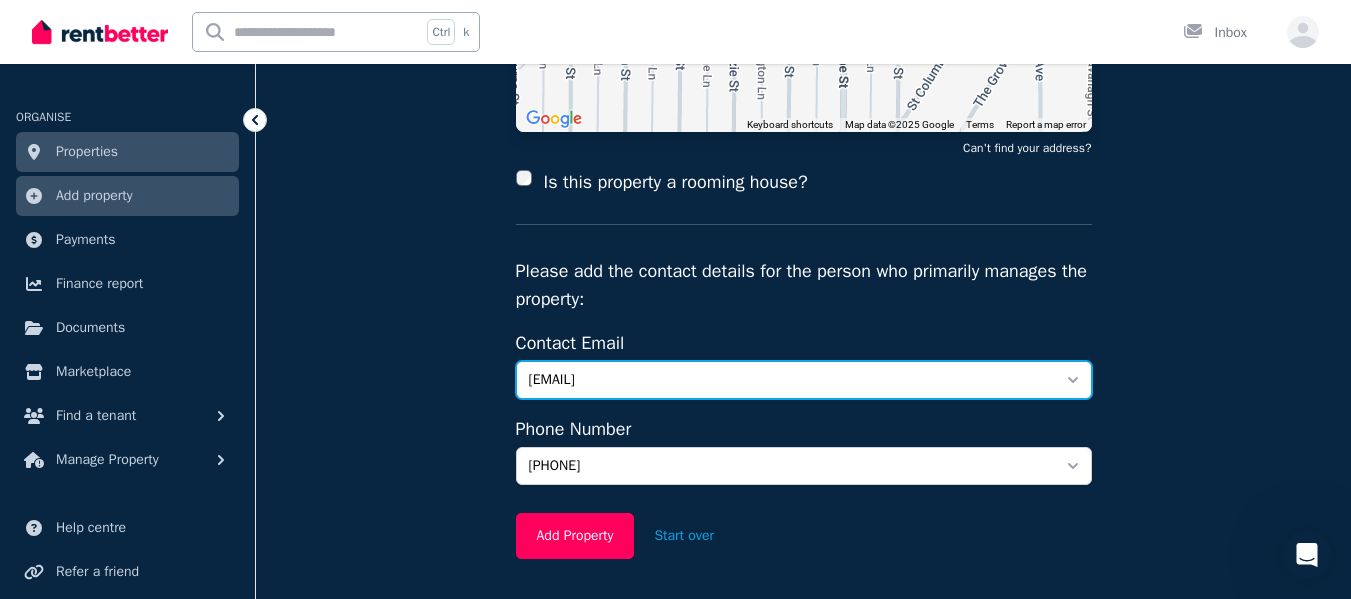 drag, startPoint x: 756, startPoint y: 378, endPoint x: 494, endPoint y: 388, distance: 262.19077 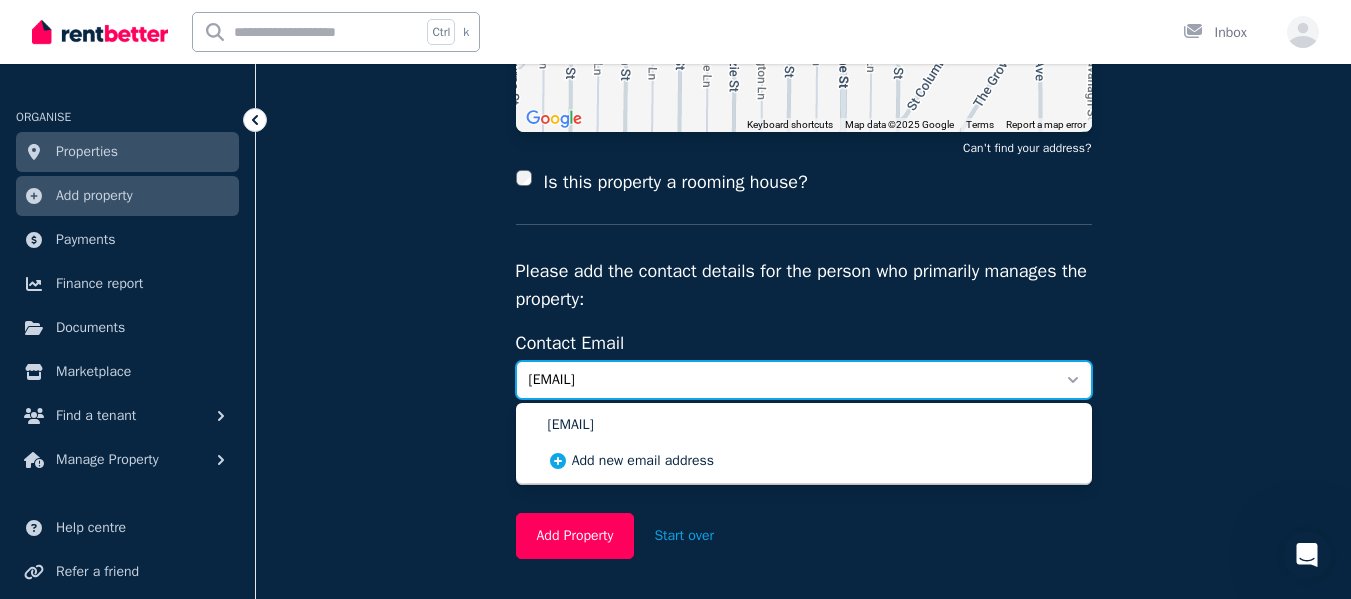 click on "[EMAIL]" at bounding box center (790, 380) 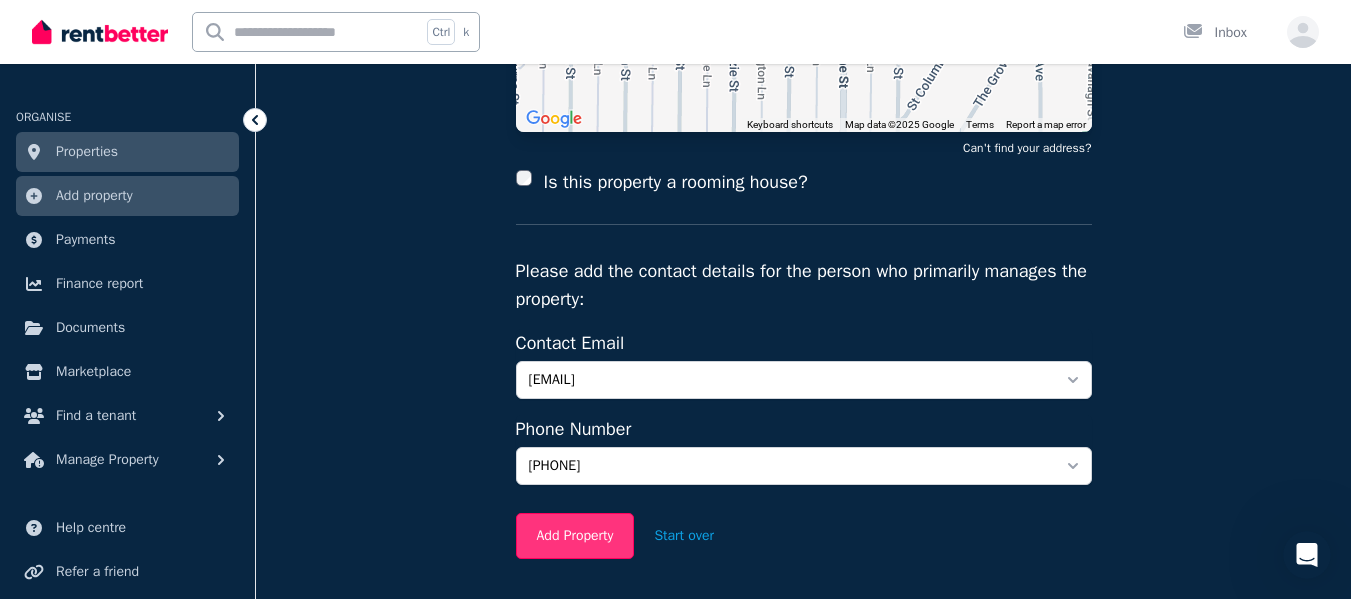 click on "Add Property" at bounding box center (575, 536) 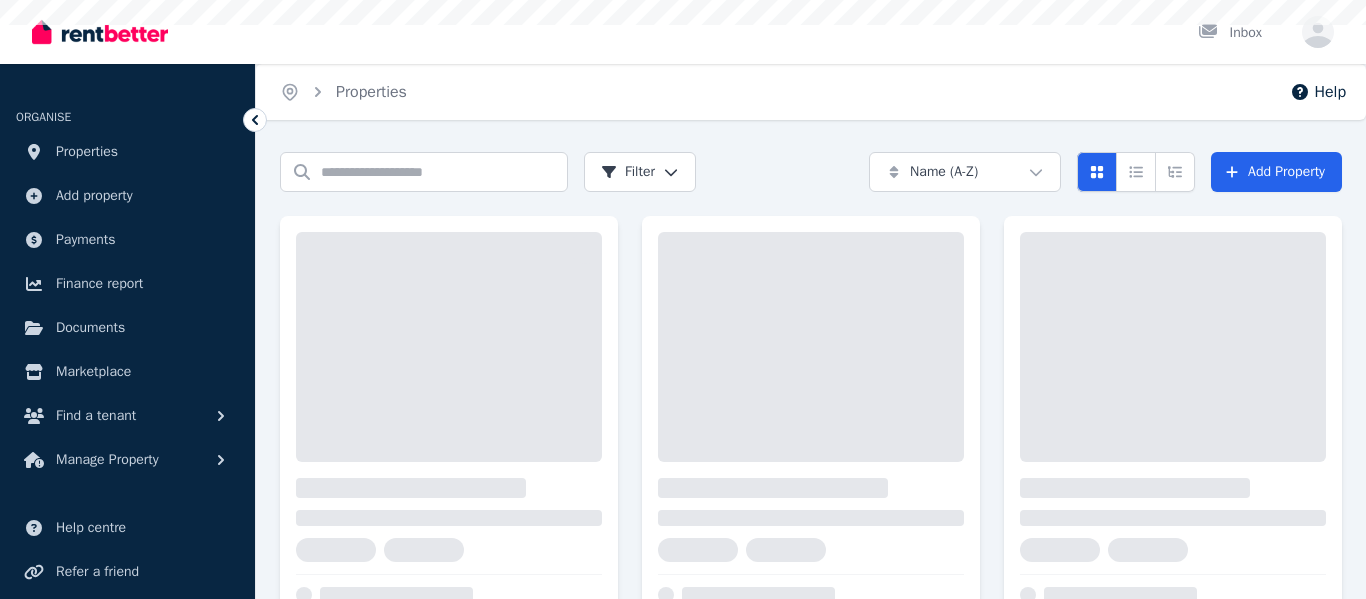 scroll, scrollTop: 0, scrollLeft: 0, axis: both 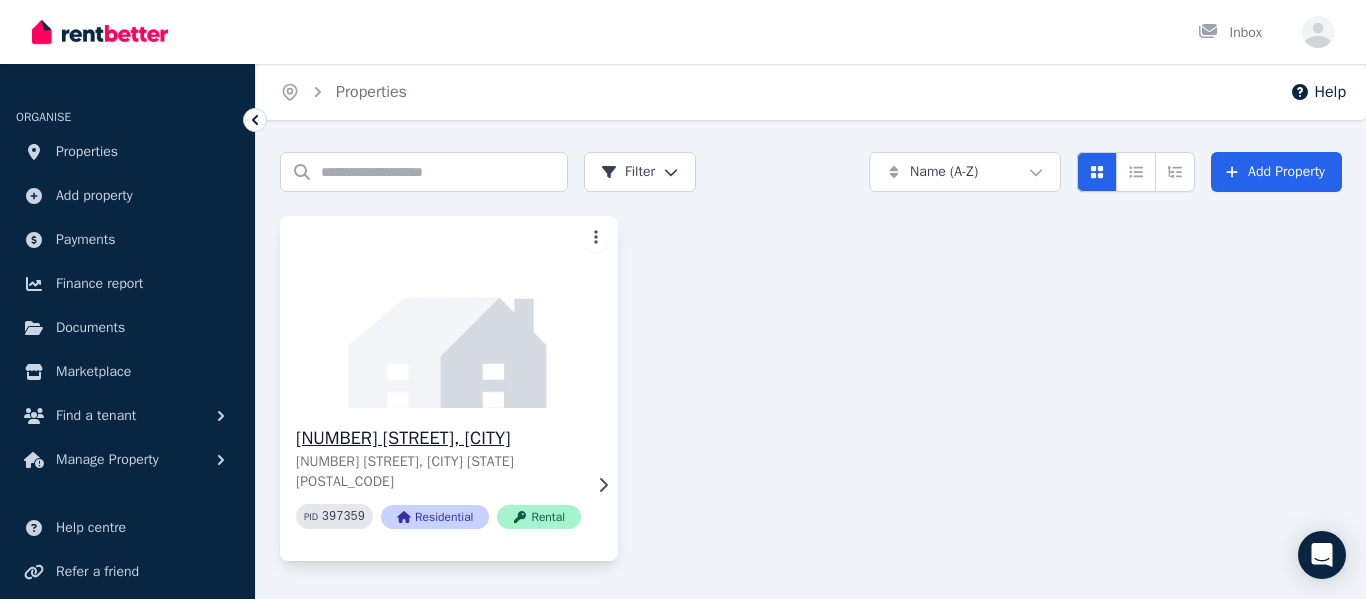 click on "[NUMBER] [STREET], [CITY]" at bounding box center (438, 438) 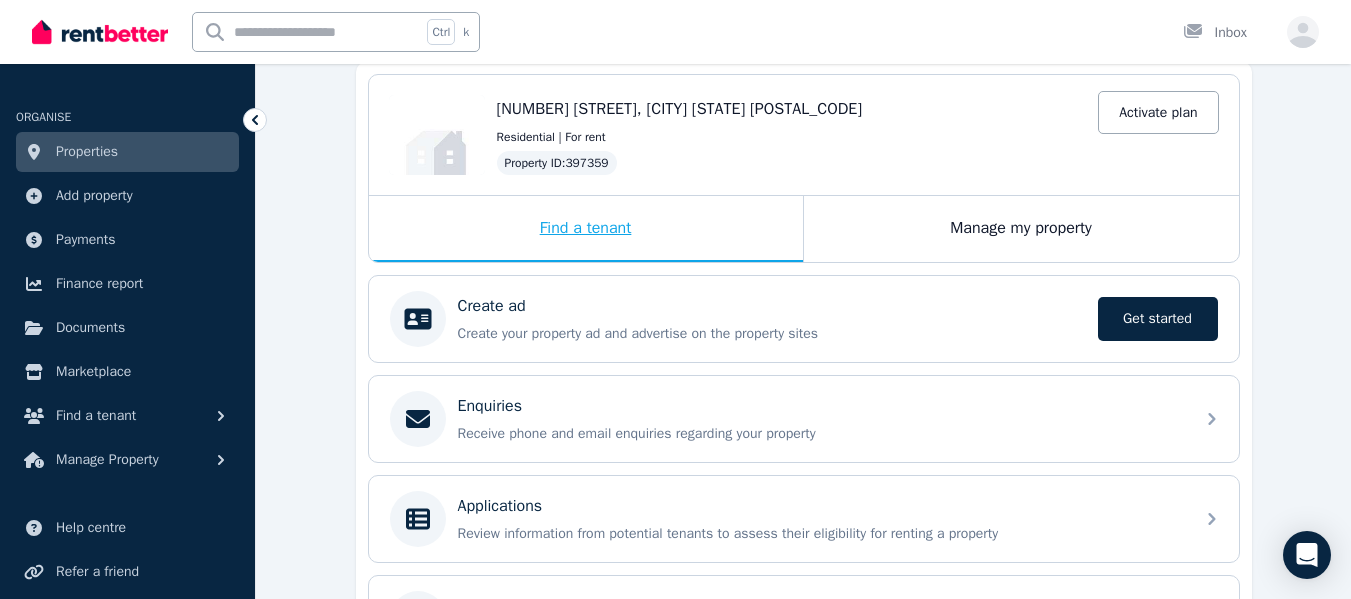 scroll, scrollTop: 200, scrollLeft: 0, axis: vertical 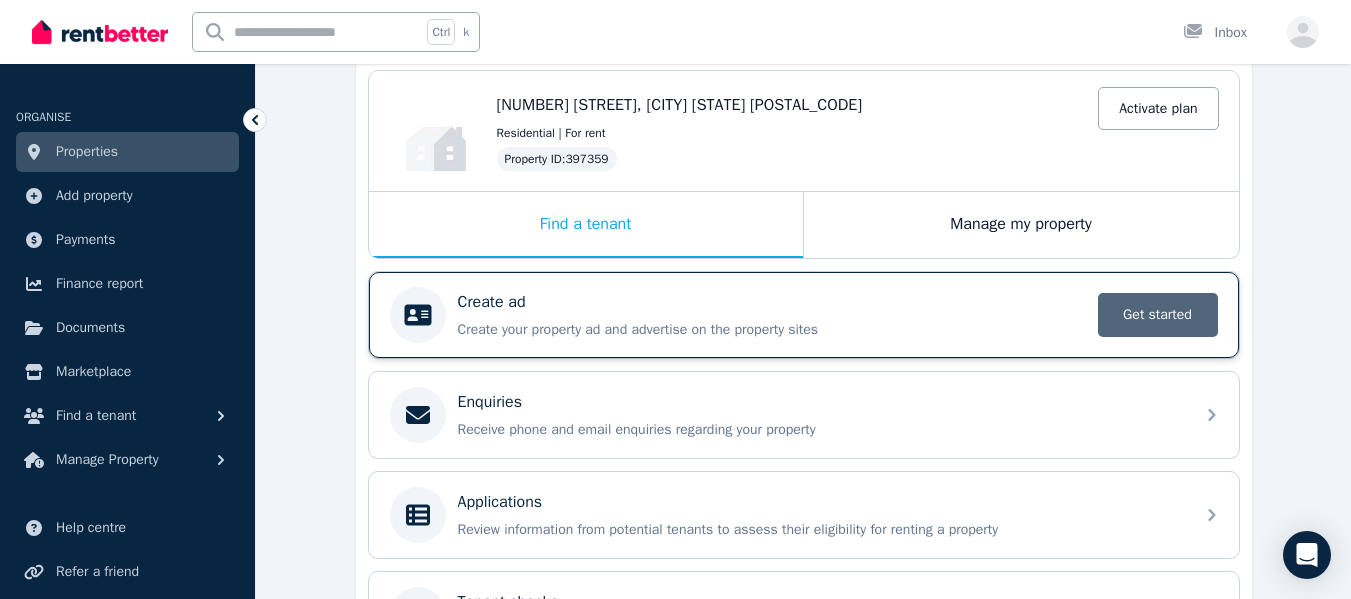 click on "Get started" at bounding box center [1158, 315] 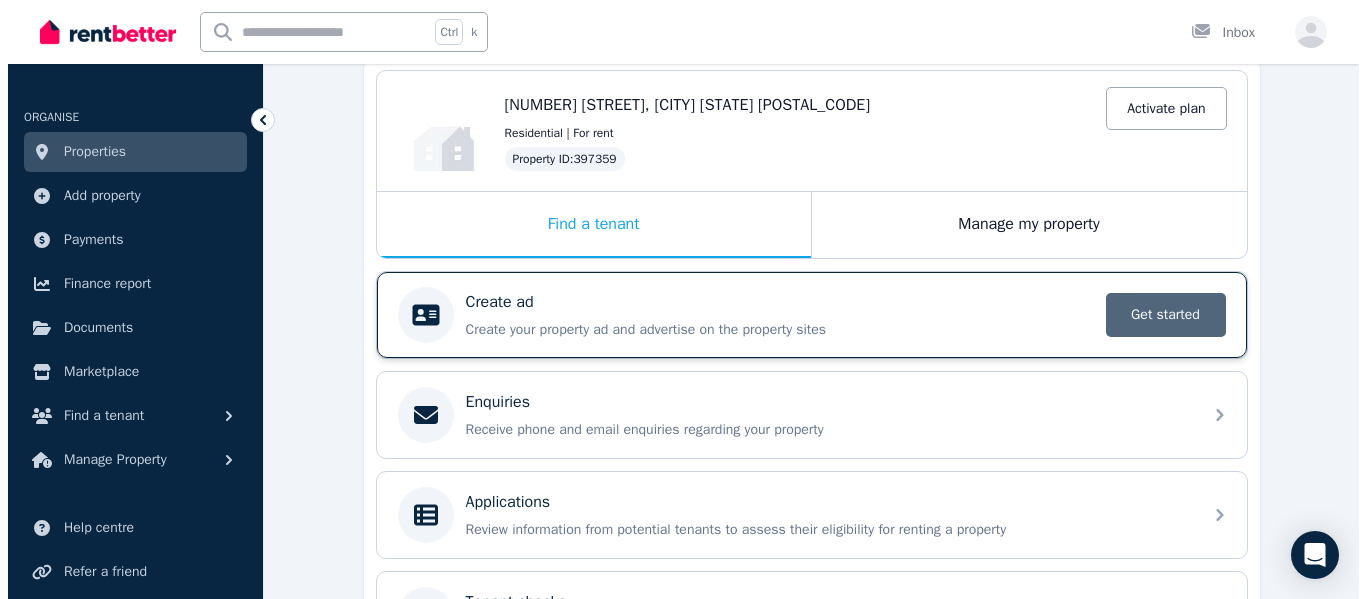 scroll, scrollTop: 0, scrollLeft: 0, axis: both 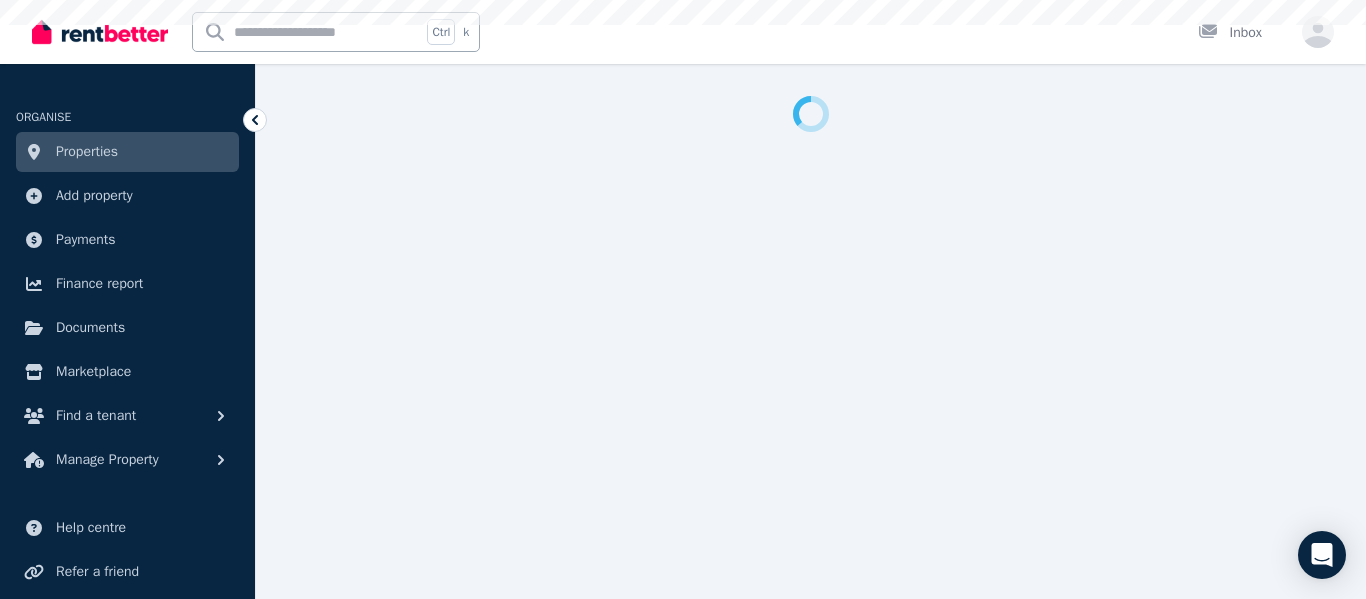 select on "**" 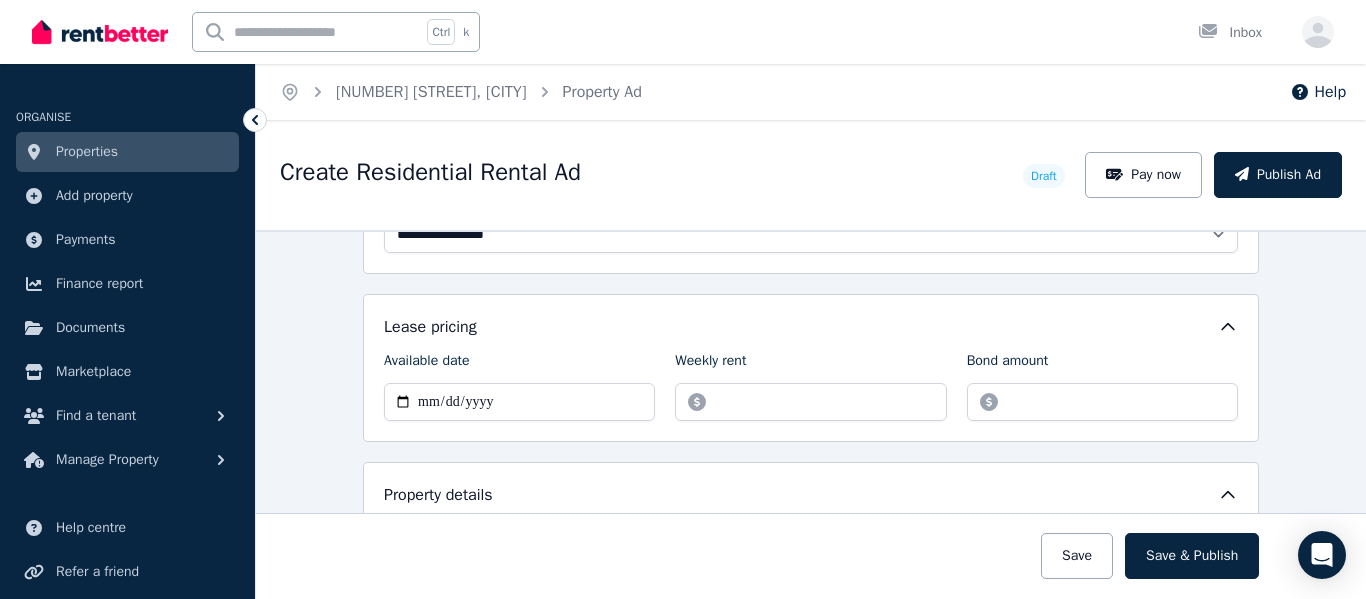 scroll, scrollTop: 900, scrollLeft: 0, axis: vertical 